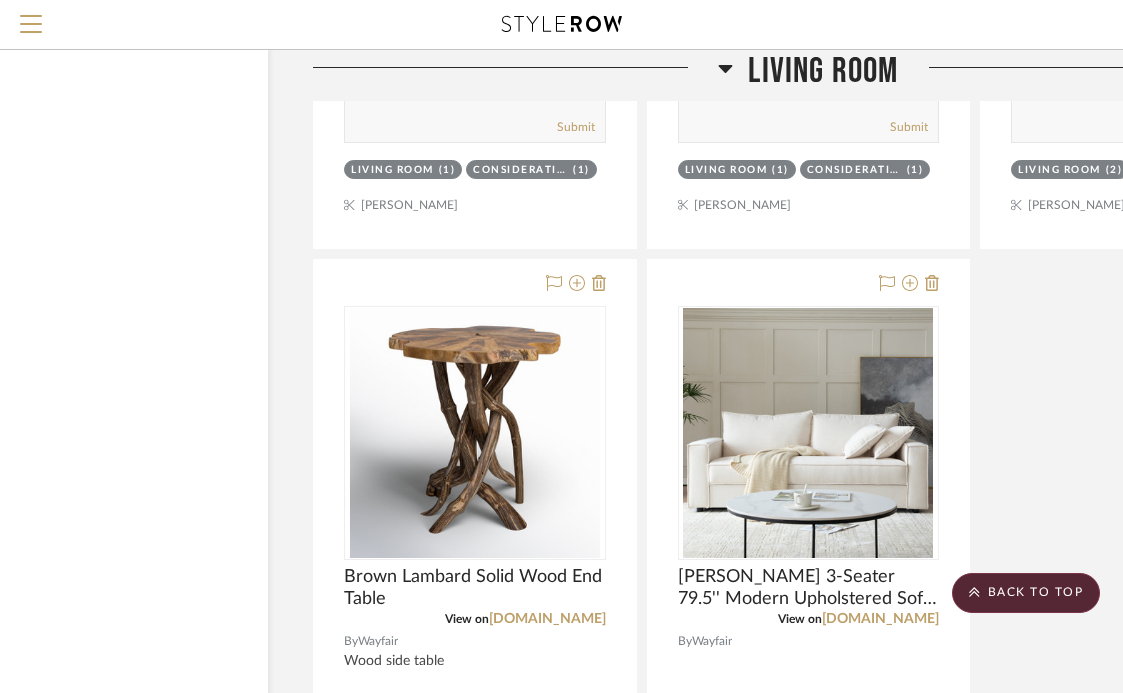 scroll, scrollTop: 0, scrollLeft: 0, axis: both 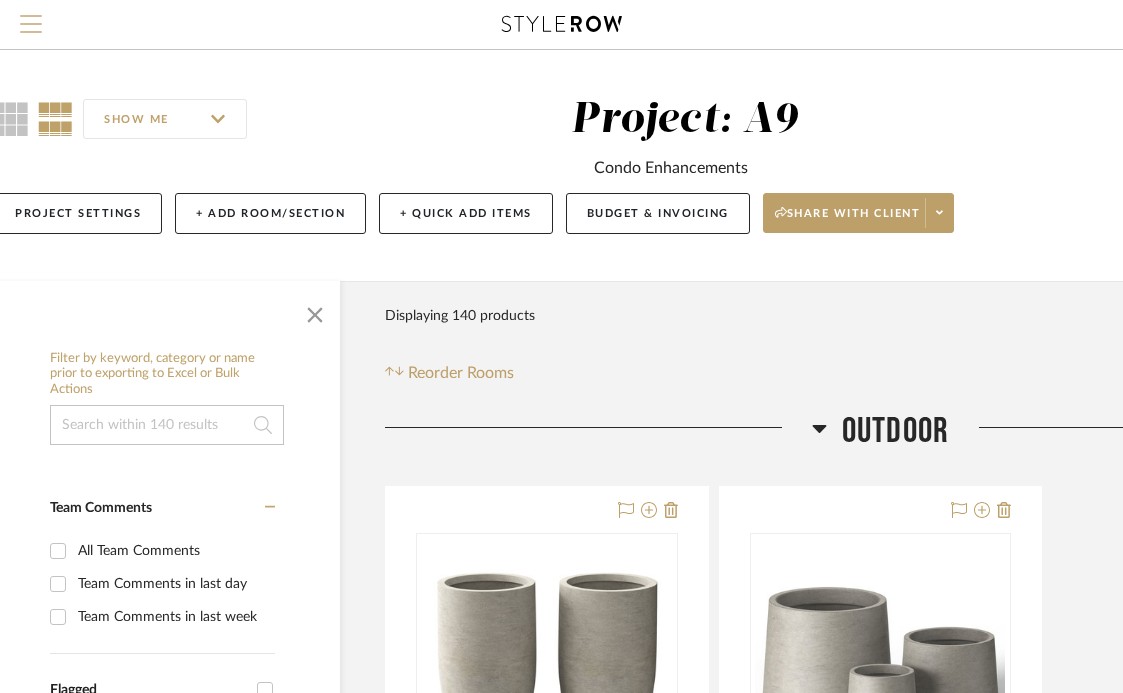click at bounding box center (31, 30) 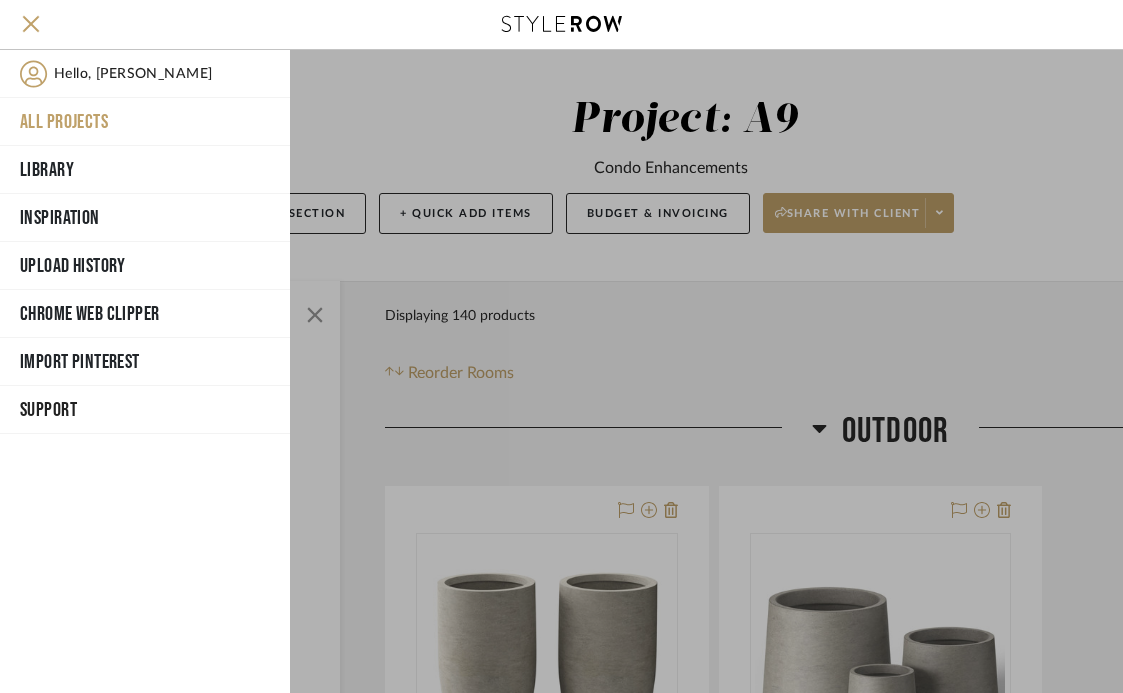 click on "All Projects" at bounding box center (145, 122) 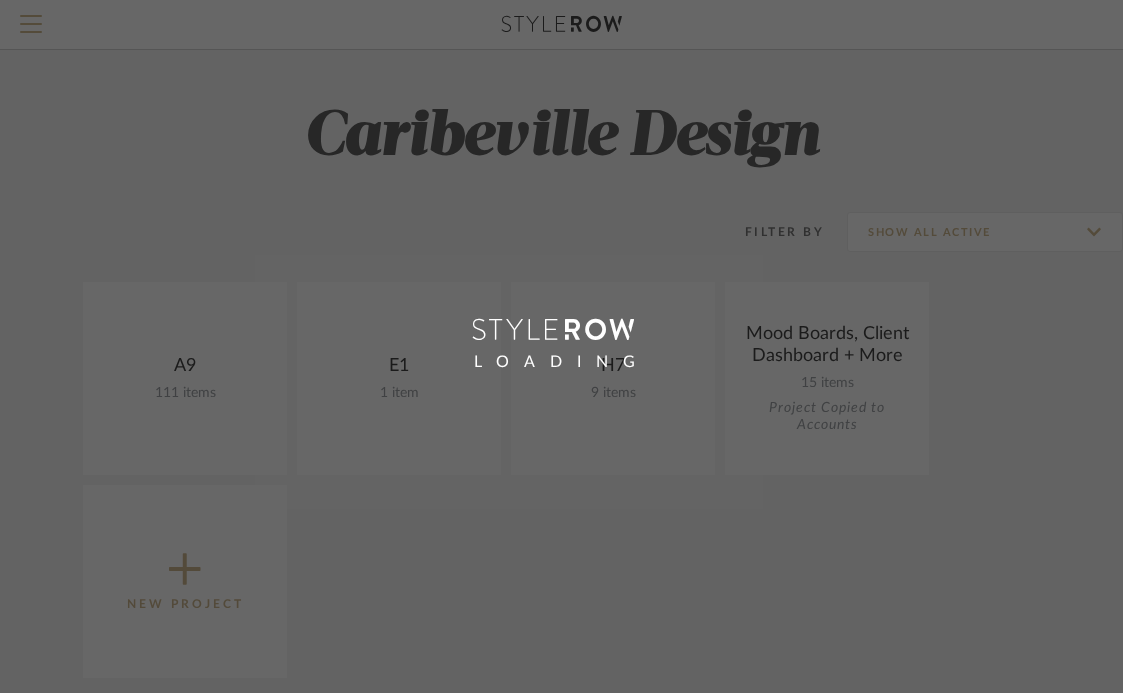 scroll, scrollTop: 0, scrollLeft: 0, axis: both 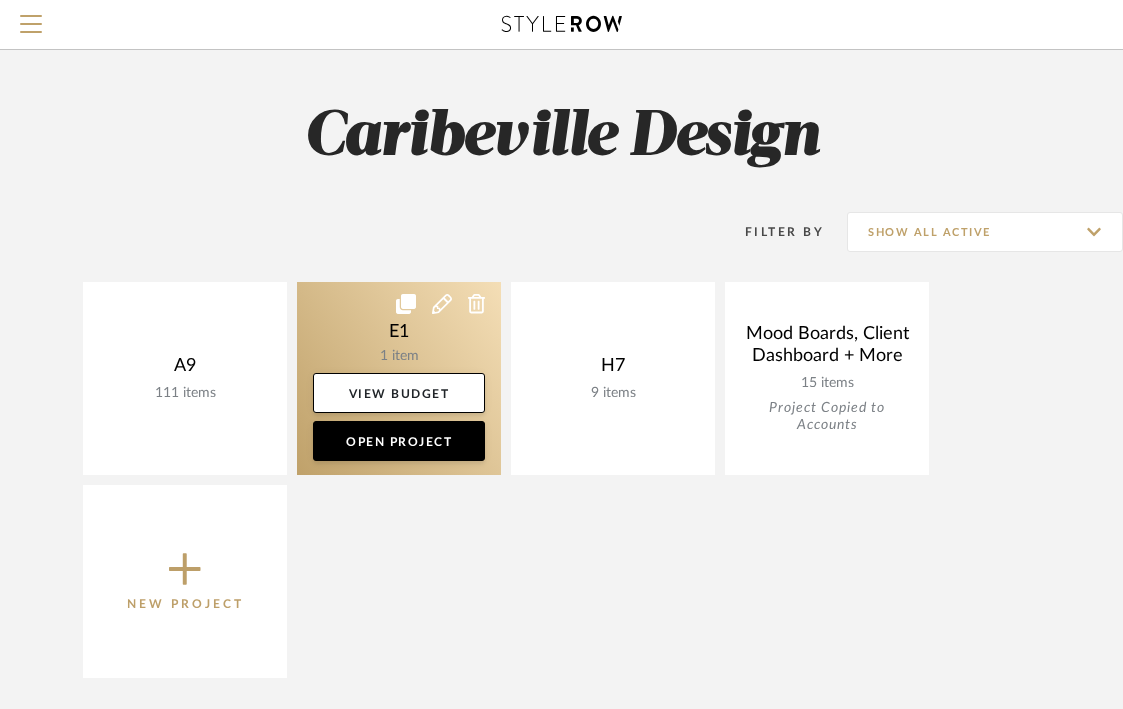 click 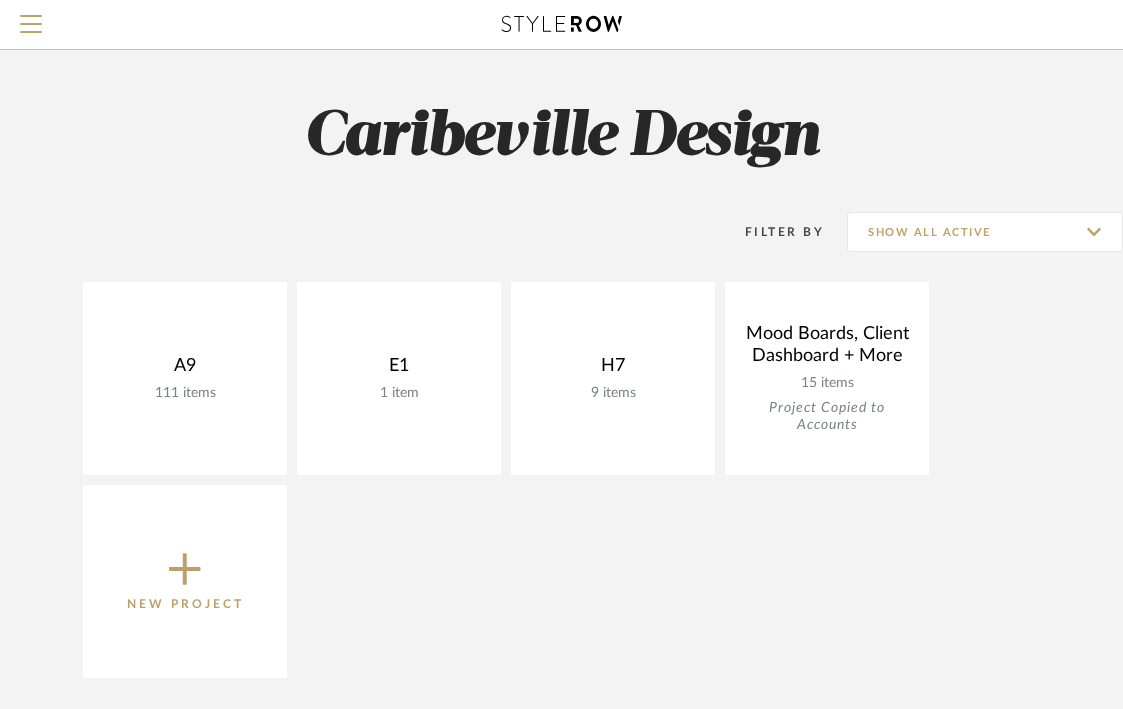 click 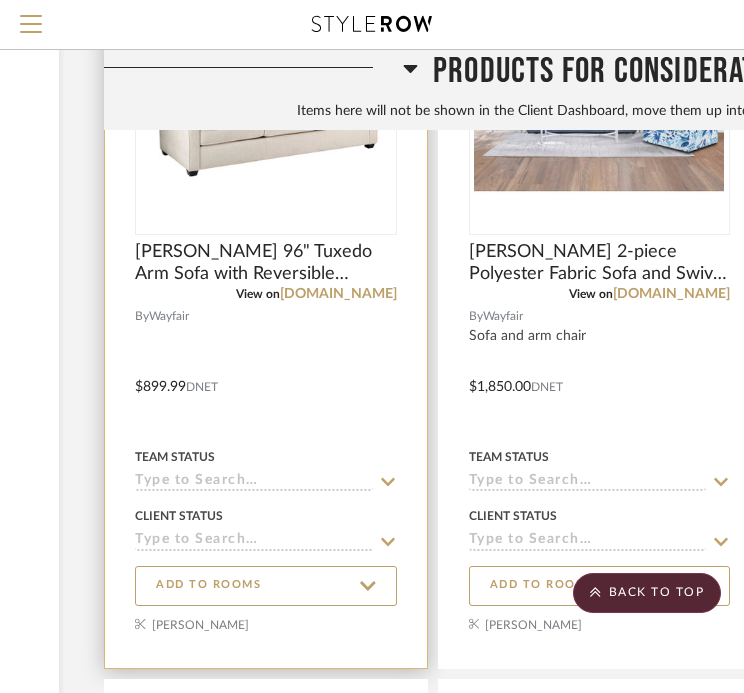 scroll, scrollTop: 1866, scrollLeft: 317, axis: both 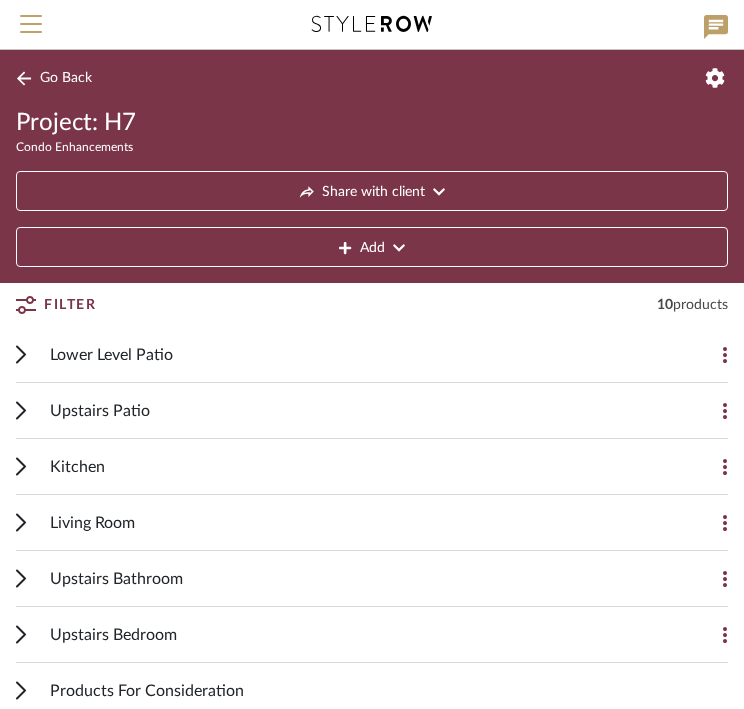 click on "Lower Level Patio" at bounding box center (357, 354) 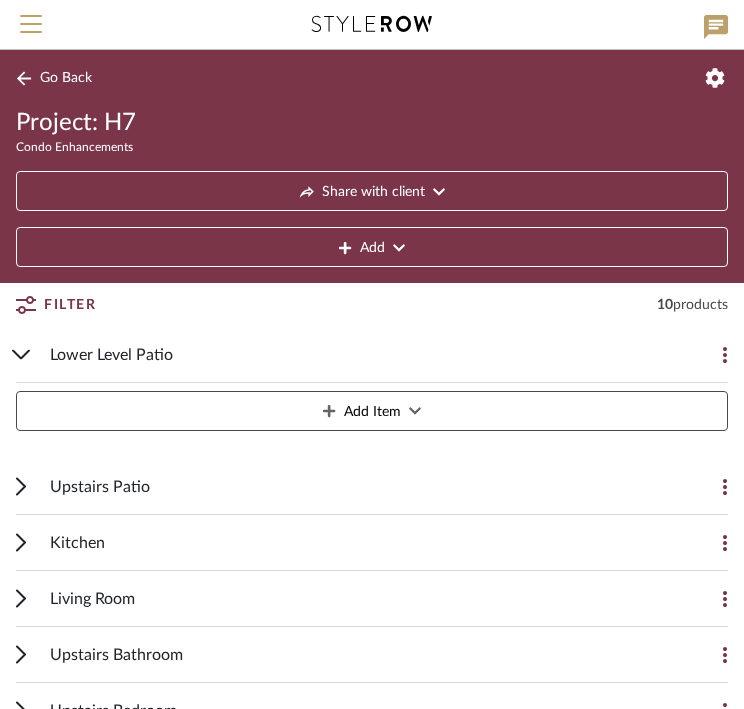 click on "Upstairs Patio" at bounding box center [357, 486] 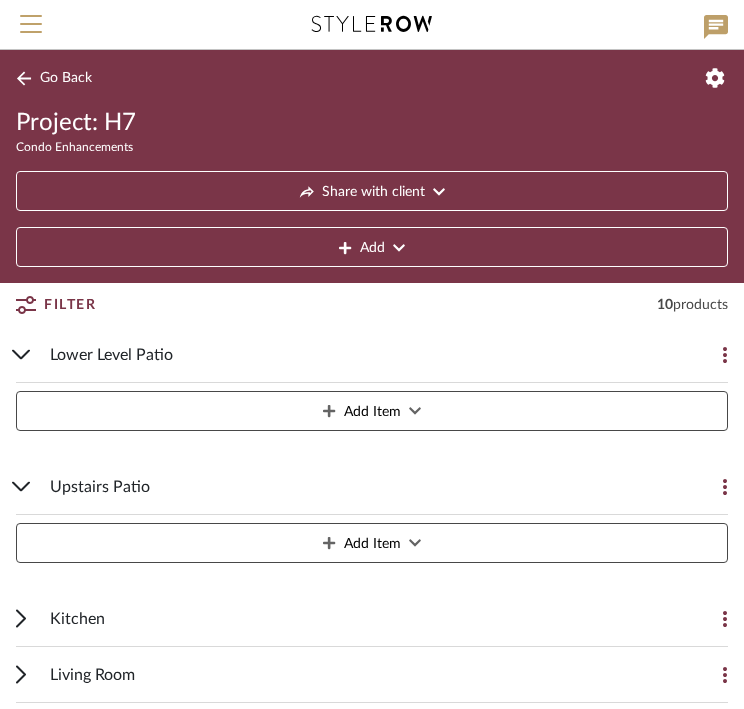 click on "Kitchen" at bounding box center [357, 618] 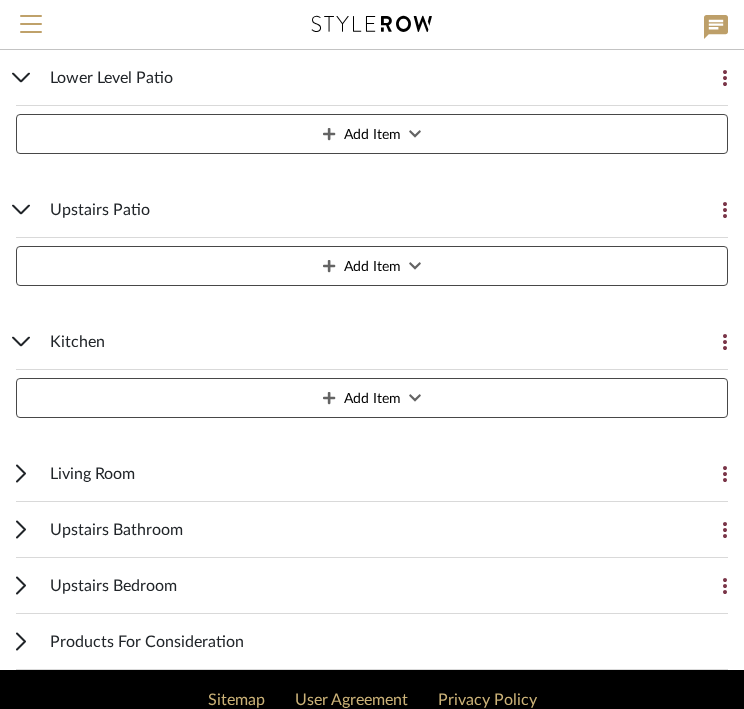 scroll, scrollTop: 284, scrollLeft: 0, axis: vertical 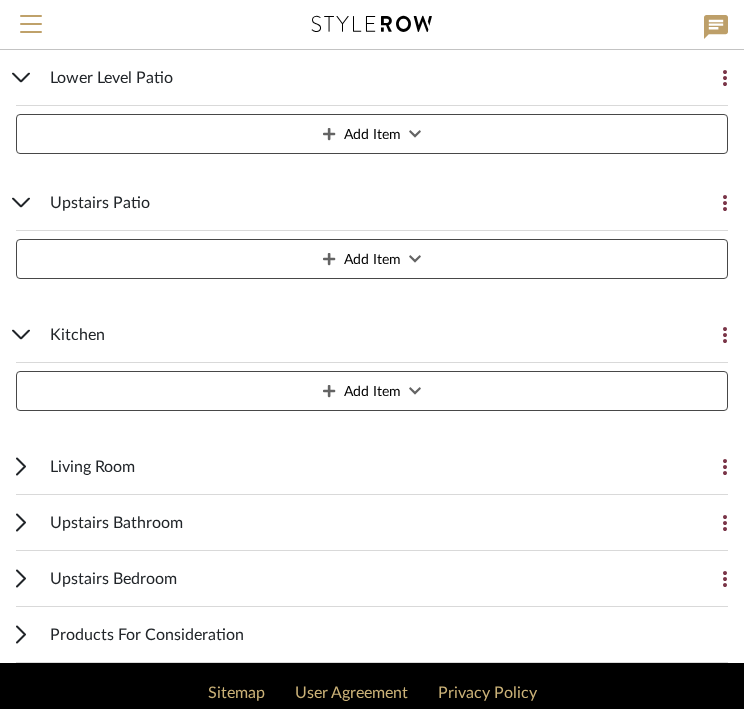 click on "Living Room" at bounding box center (357, 466) 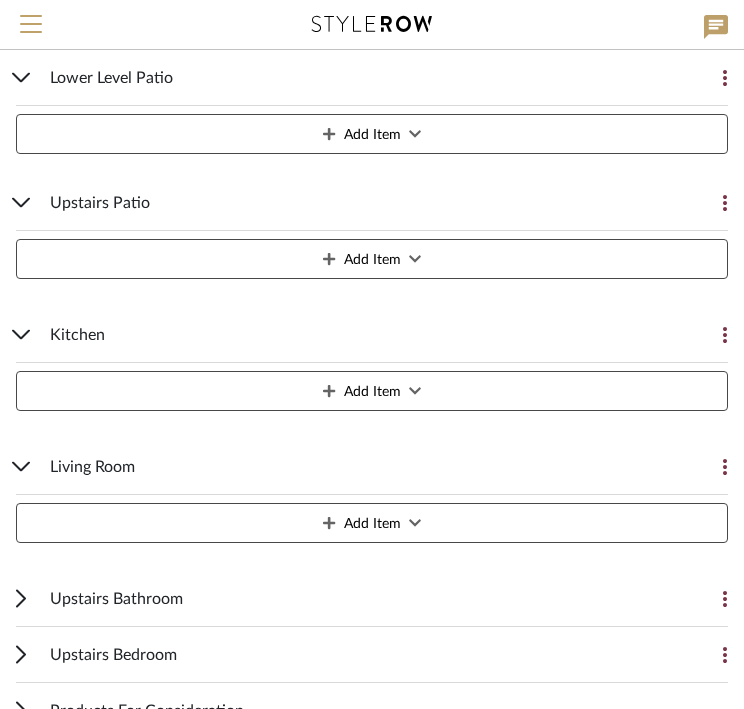 click on "Upstairs Bathroom" at bounding box center [357, 598] 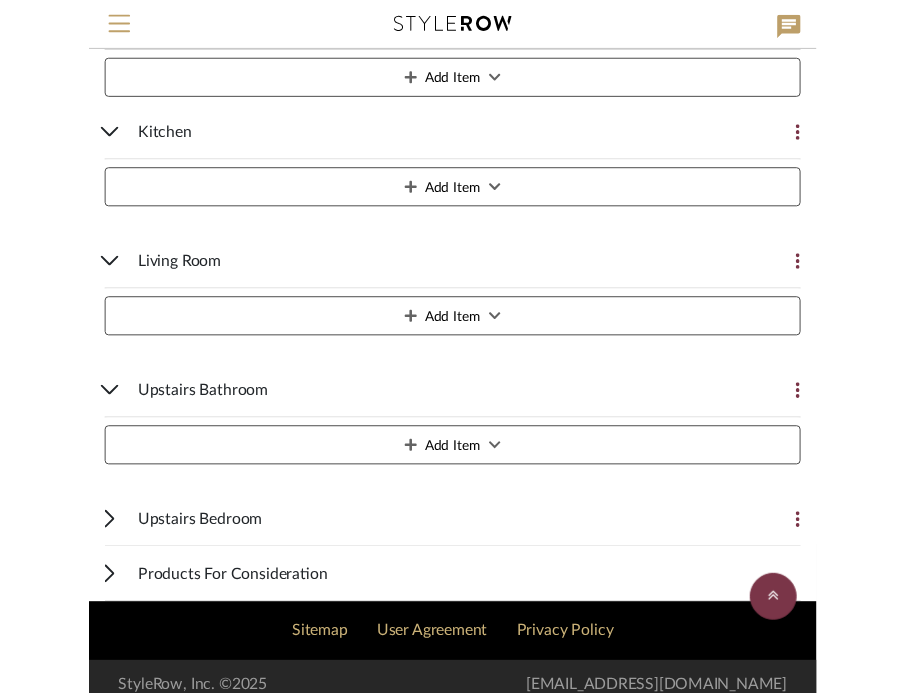 scroll, scrollTop: 500, scrollLeft: 0, axis: vertical 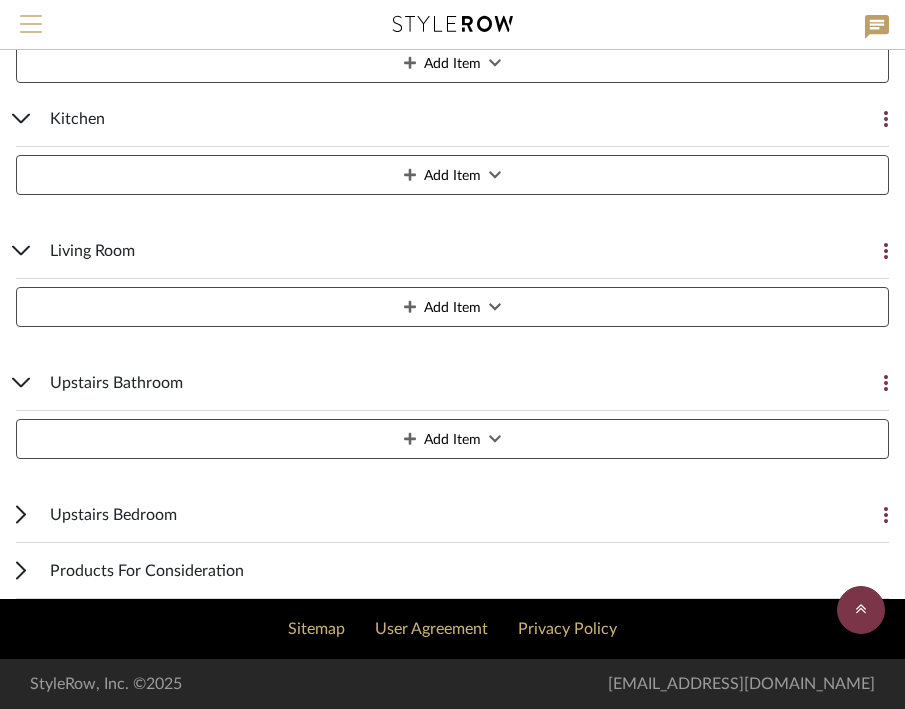 click at bounding box center [31, 24] 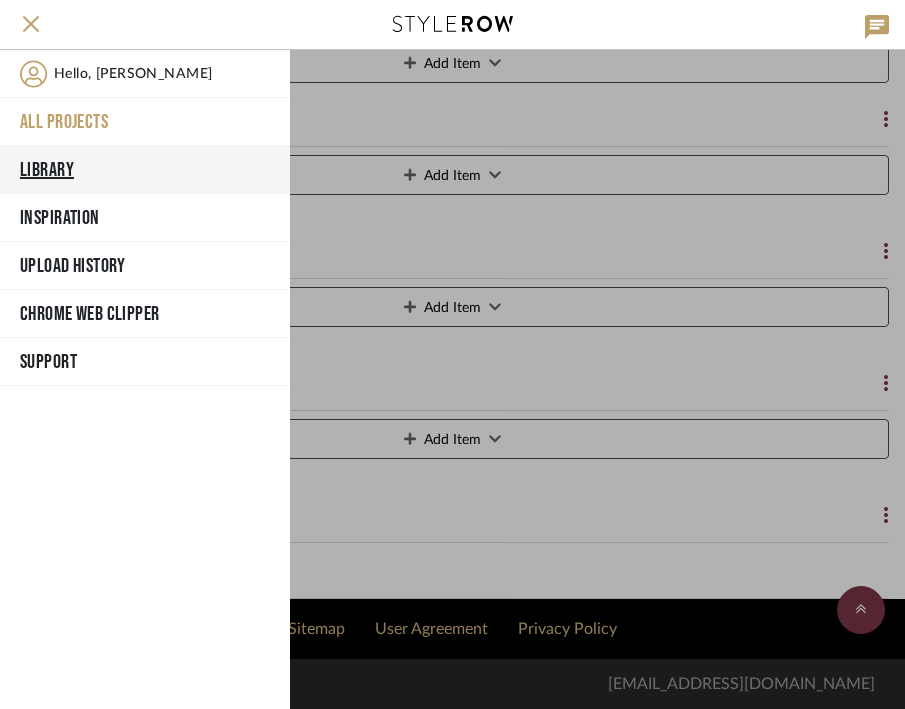 click on "Library" at bounding box center [145, 170] 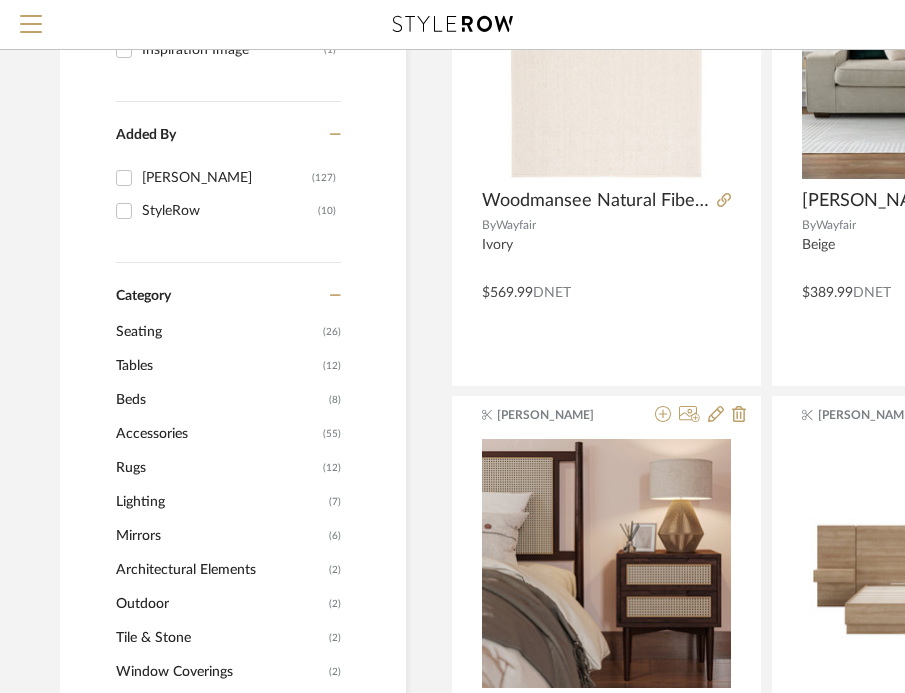 scroll, scrollTop: 418, scrollLeft: 0, axis: vertical 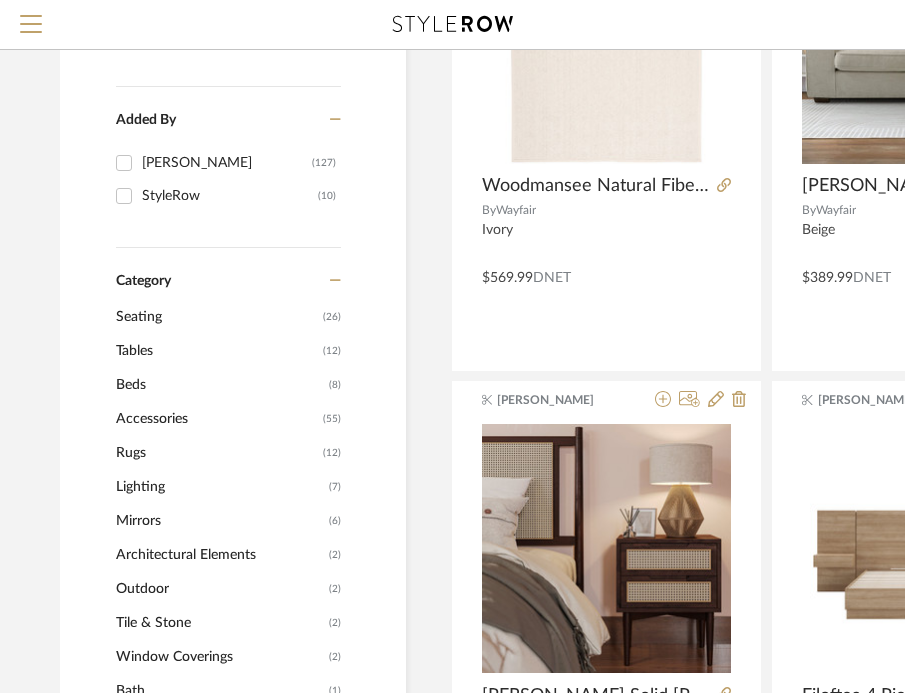 click on "Rugs" 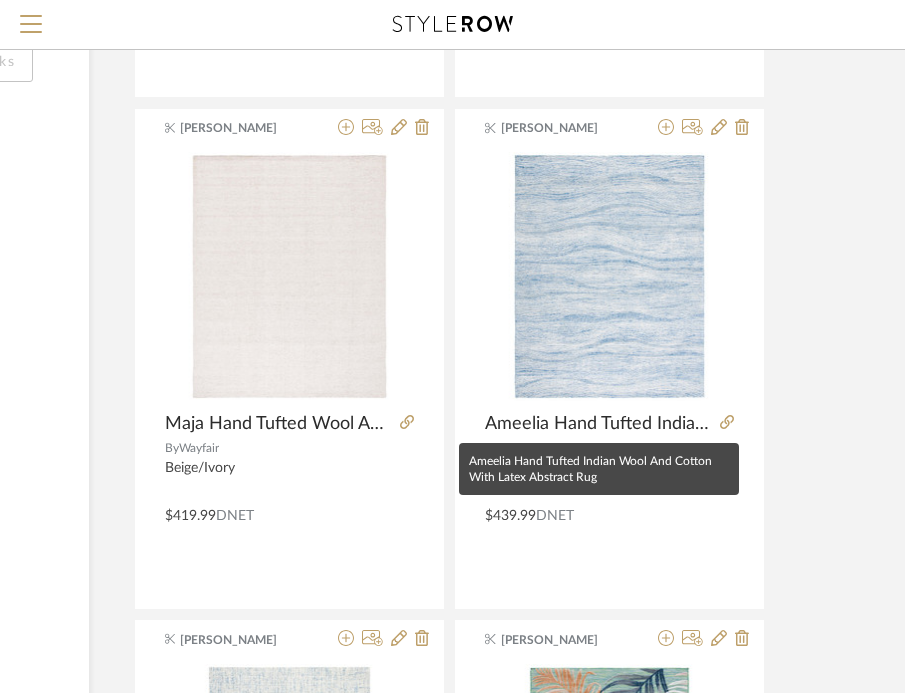 scroll, scrollTop: 1805, scrollLeft: 317, axis: both 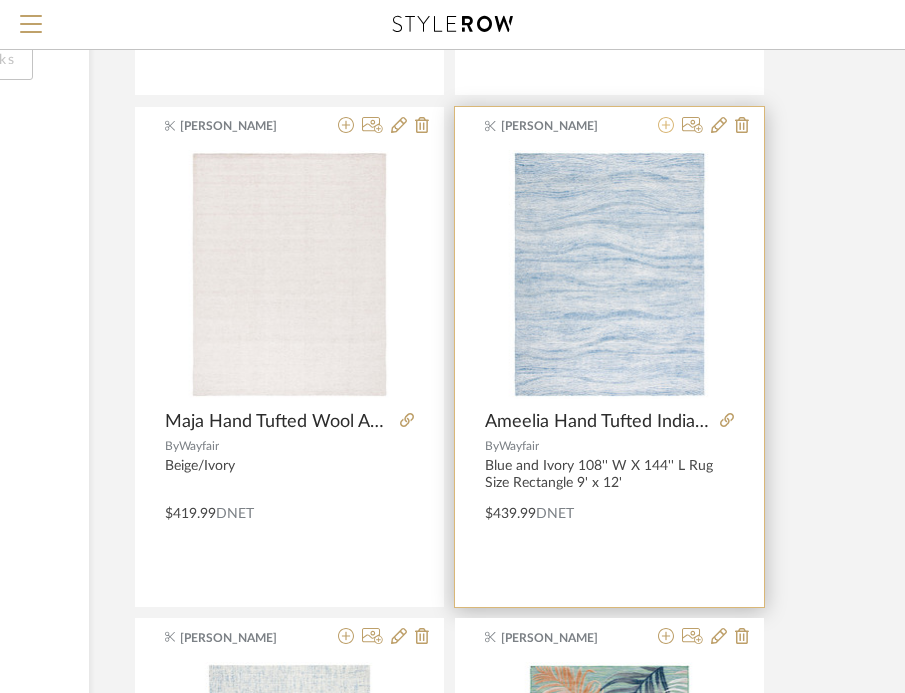 click 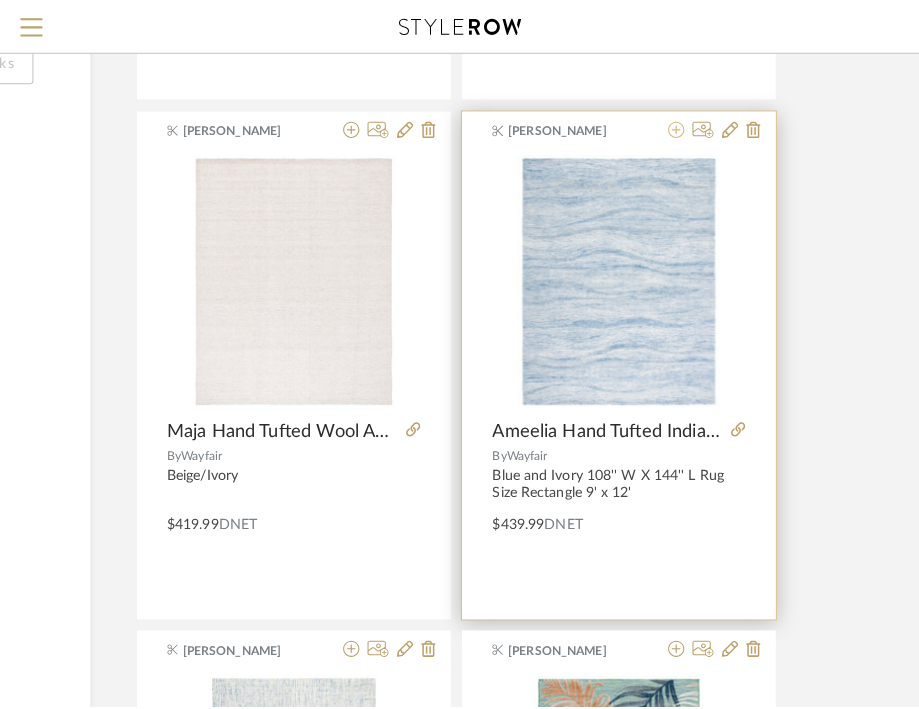 scroll, scrollTop: 0, scrollLeft: 0, axis: both 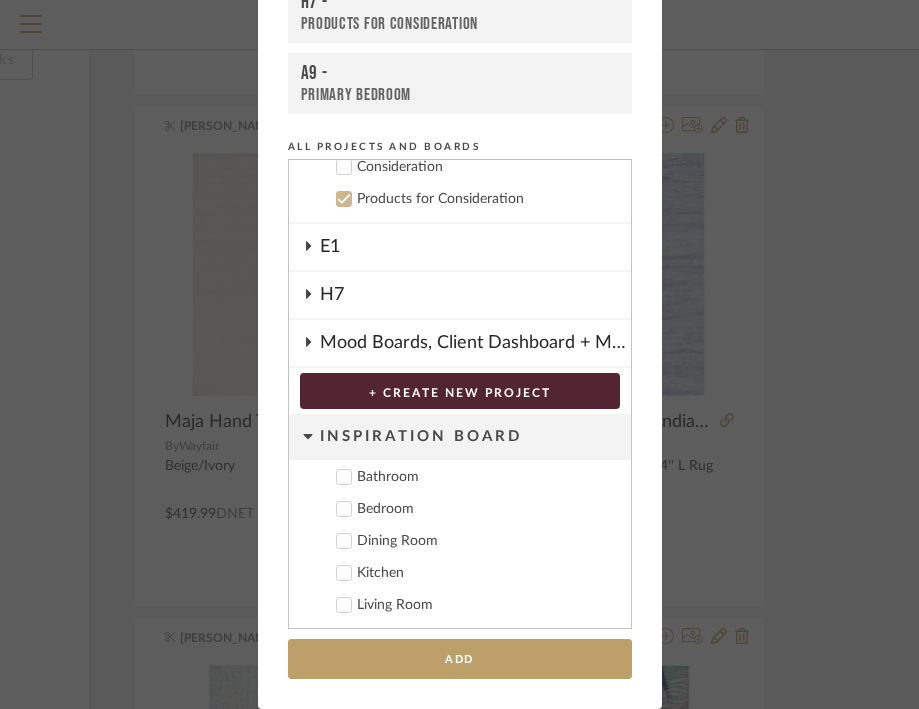 click on "H7" at bounding box center (475, 295) 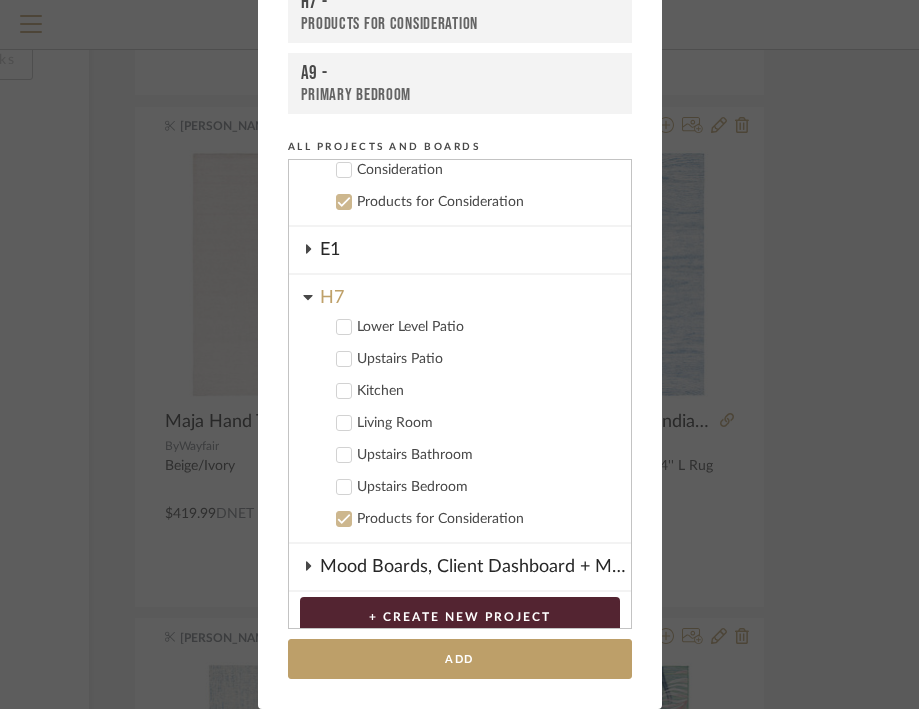 scroll, scrollTop: 475, scrollLeft: 0, axis: vertical 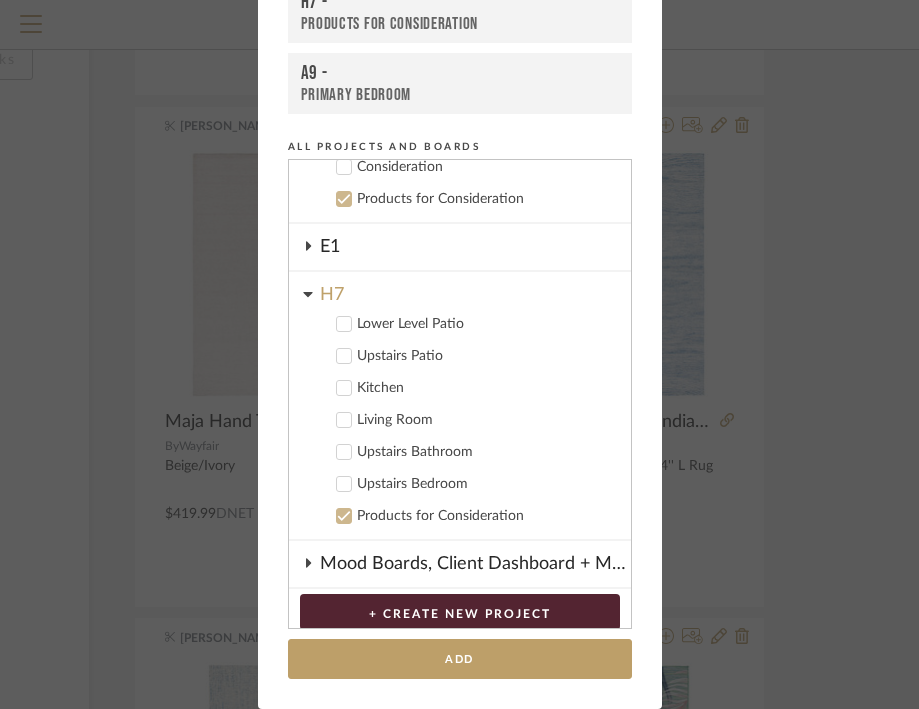 click on "Living Room" at bounding box center [486, 420] 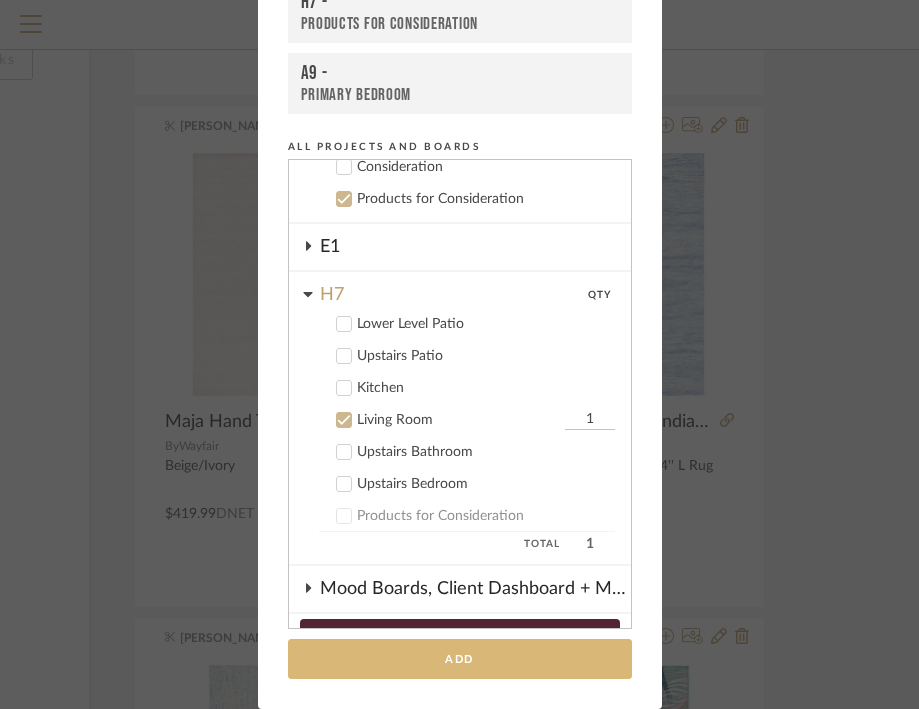 click on "Add" at bounding box center [460, 659] 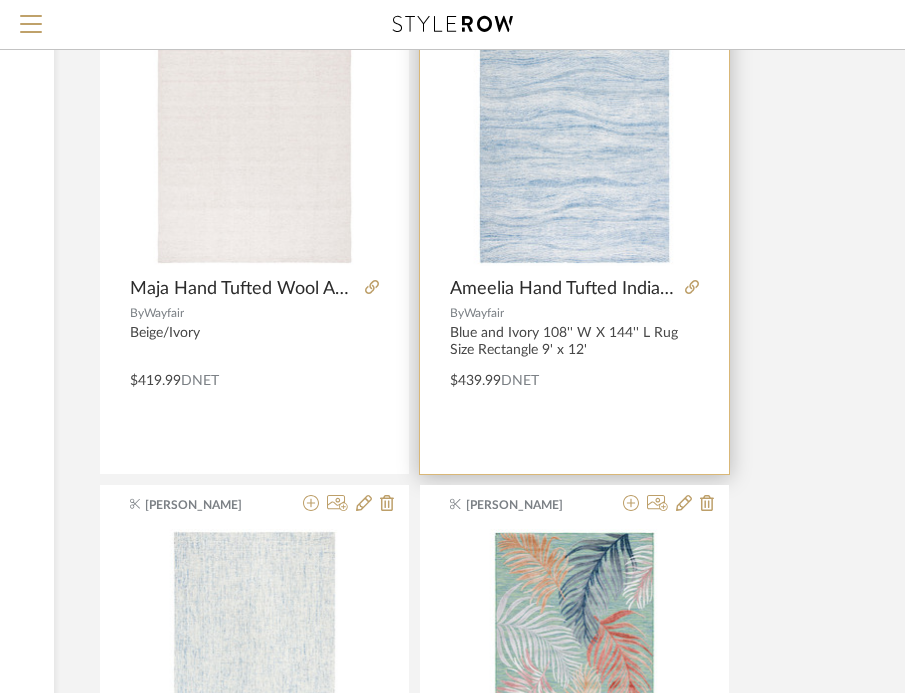 scroll, scrollTop: 1937, scrollLeft: 352, axis: both 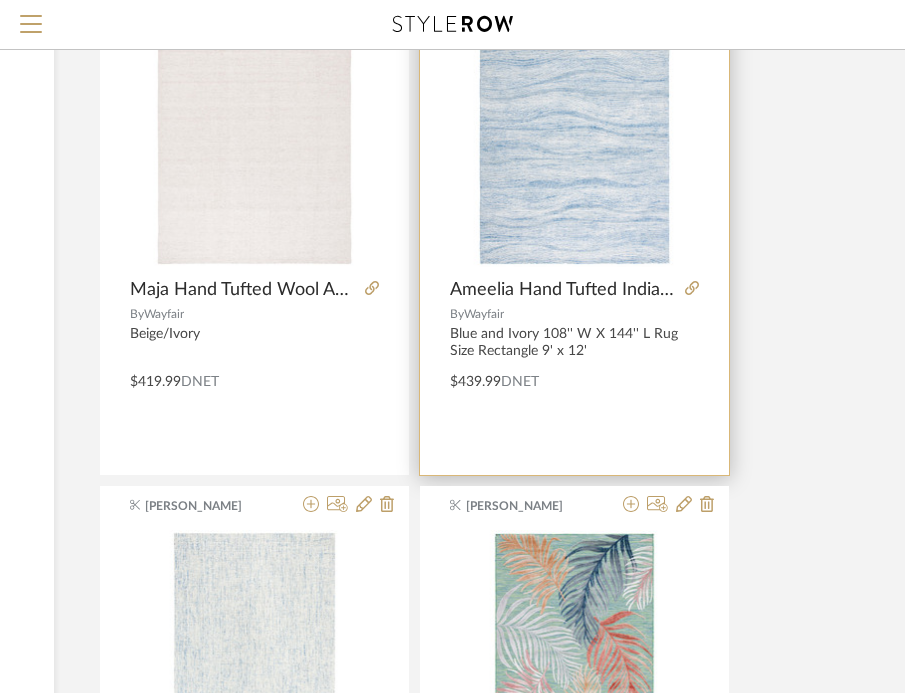 click at bounding box center (574, 142) 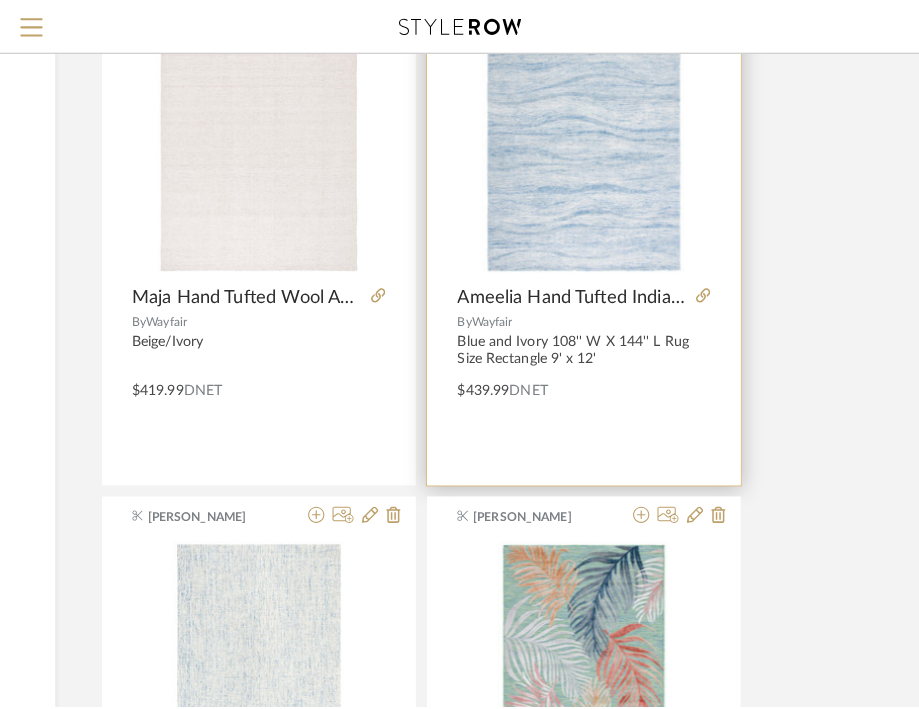 scroll, scrollTop: 0, scrollLeft: 0, axis: both 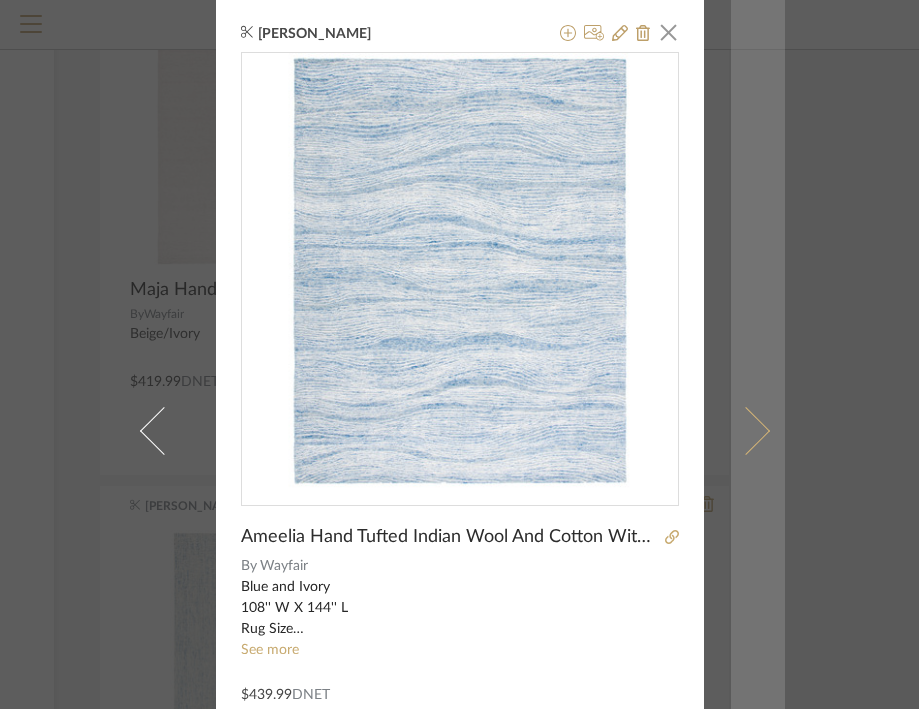click at bounding box center (758, 430) 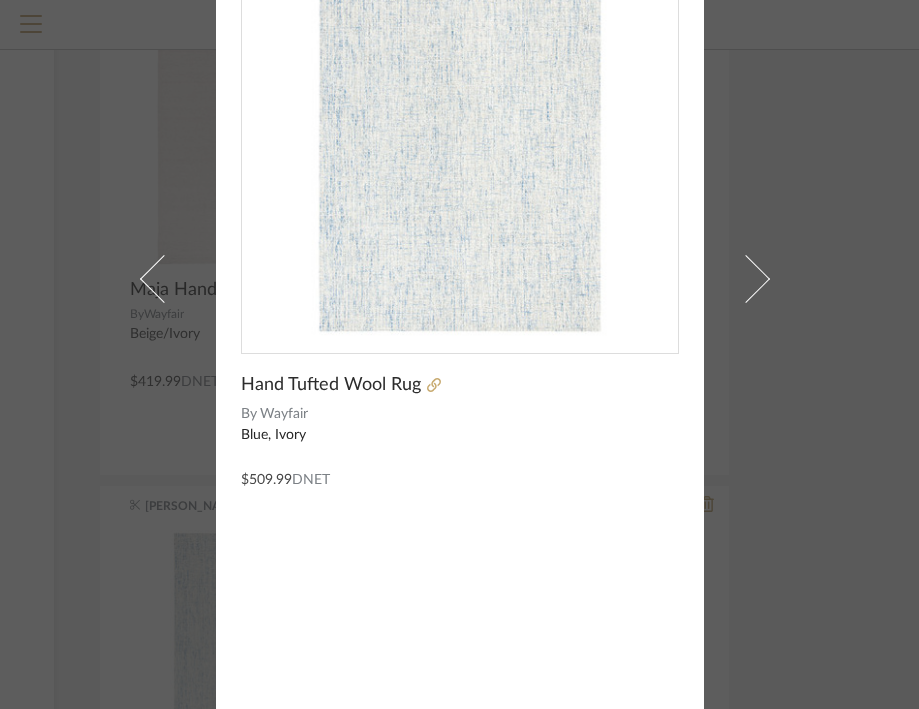 scroll, scrollTop: 0, scrollLeft: 0, axis: both 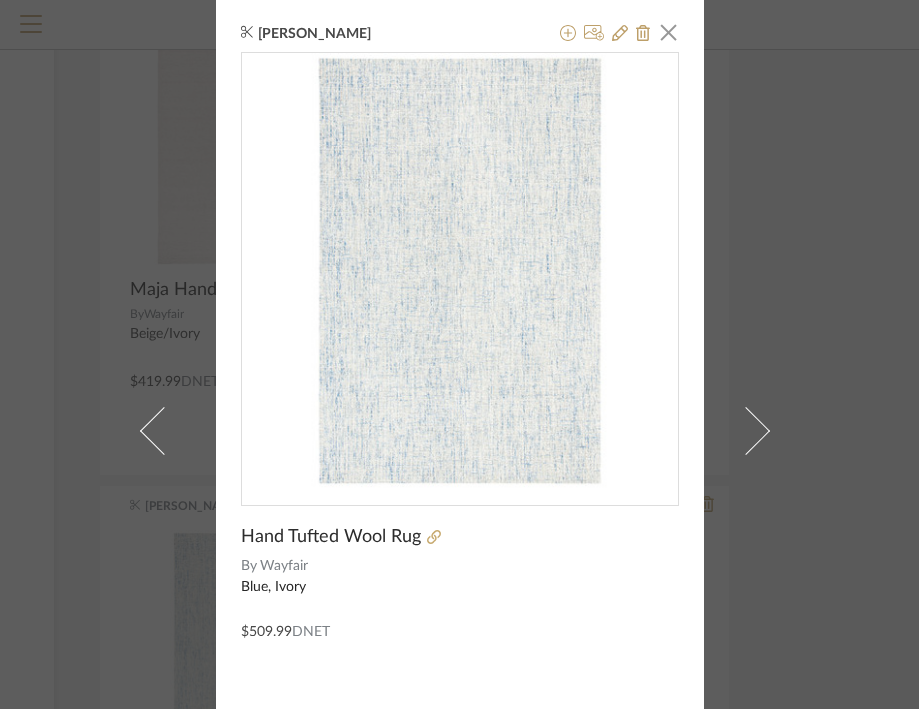 click on "Brianne Leiva × Hand Tufted Wool Rug By Wayfair Blue, Ivory $509.99  DNET" at bounding box center [460, 430] 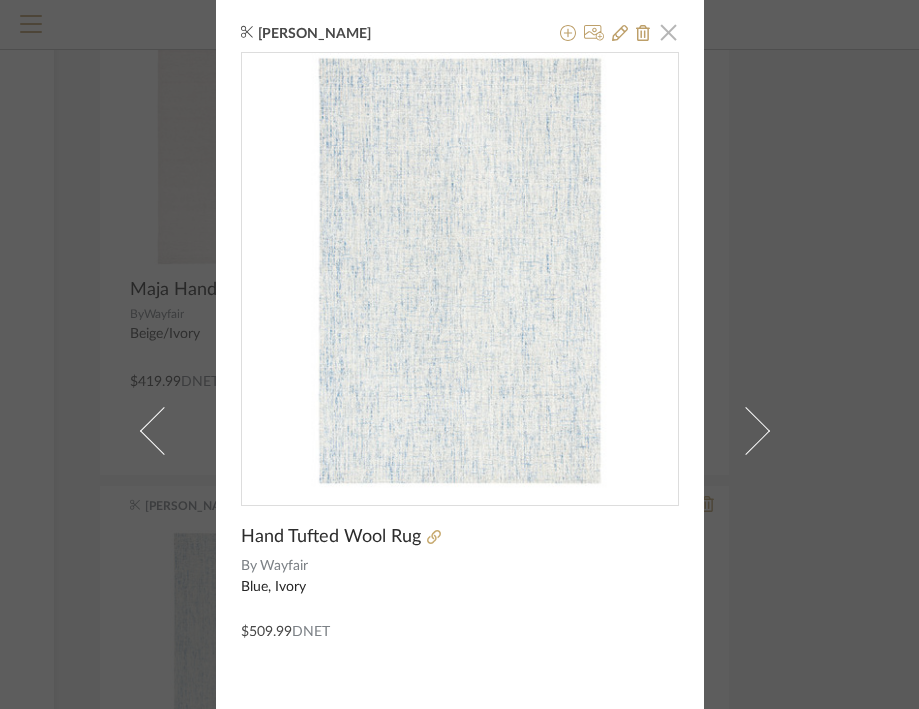click 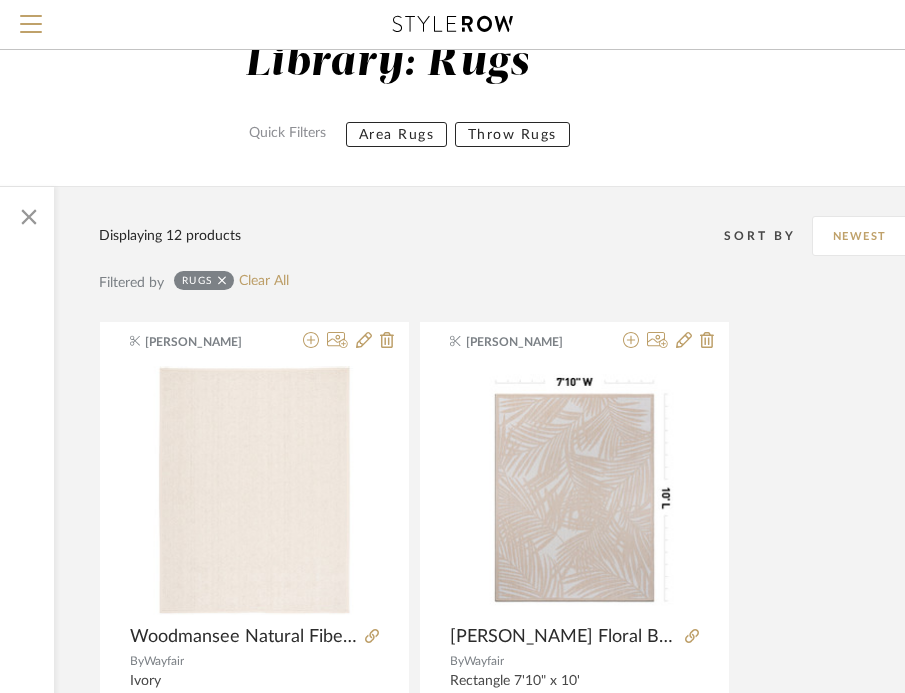 scroll, scrollTop: 0, scrollLeft: 352, axis: horizontal 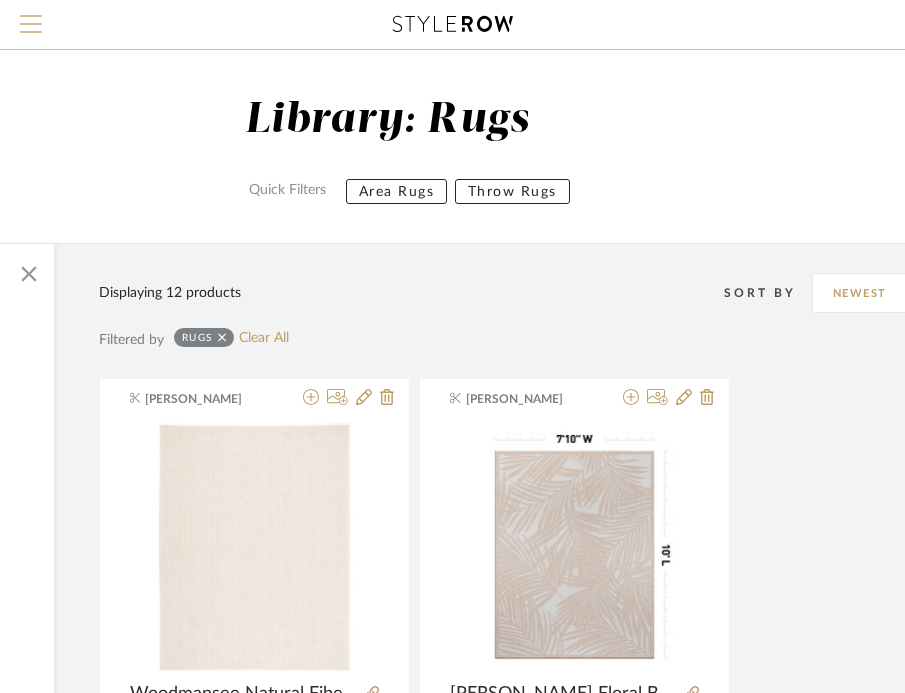 click at bounding box center [31, 16] 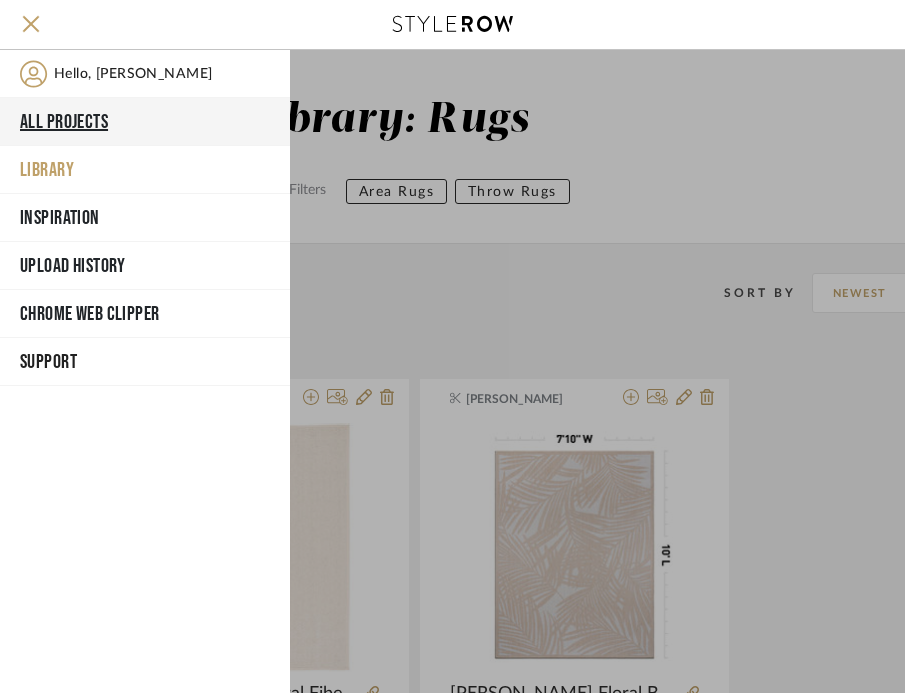 click on "All Projects" at bounding box center [145, 122] 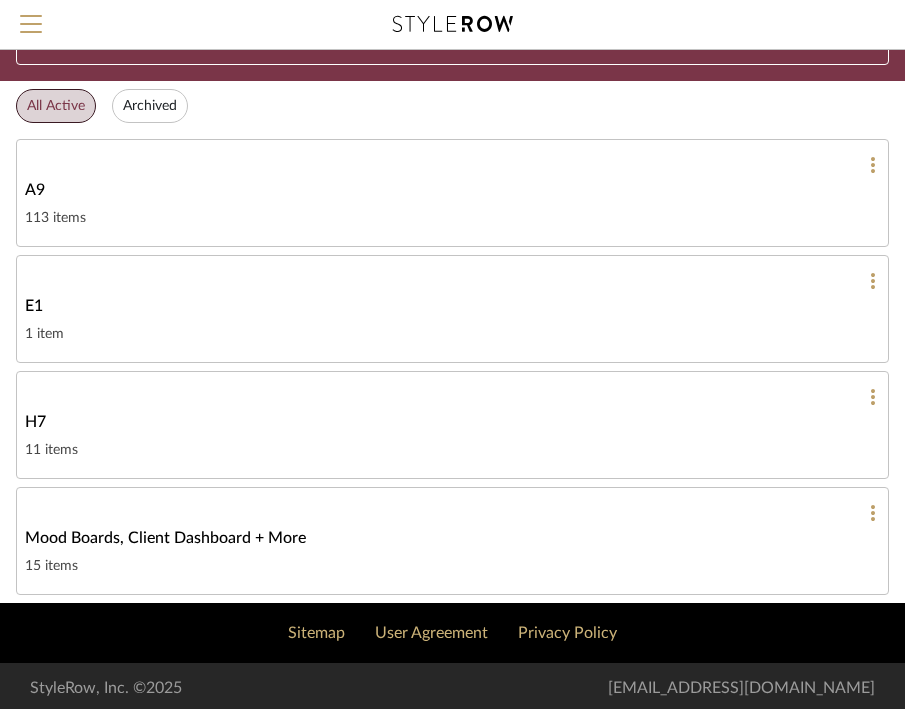 scroll, scrollTop: 93, scrollLeft: 0, axis: vertical 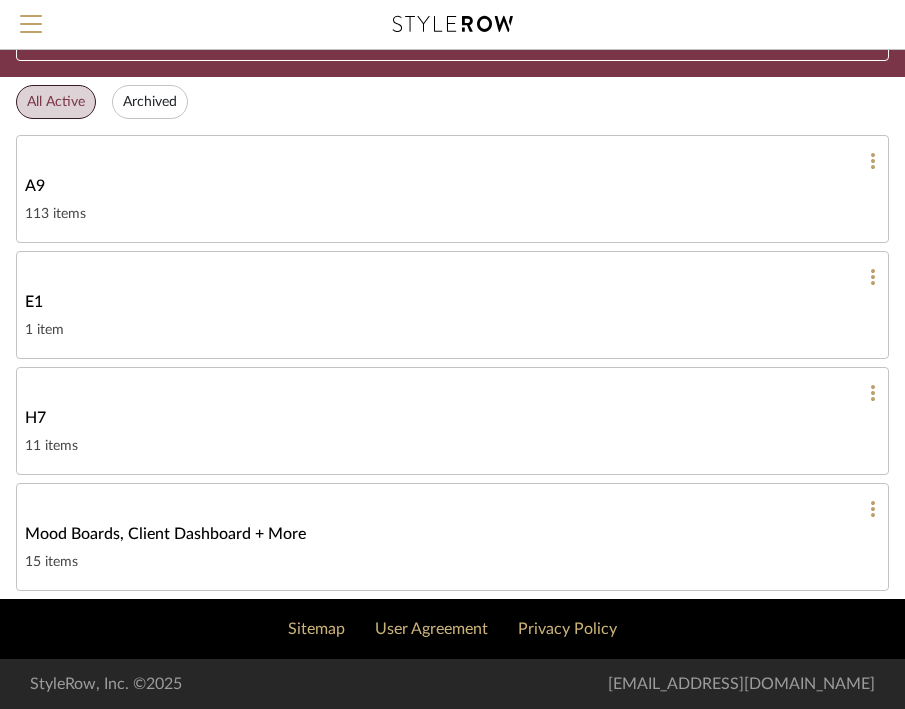 click on "H7  11 items" 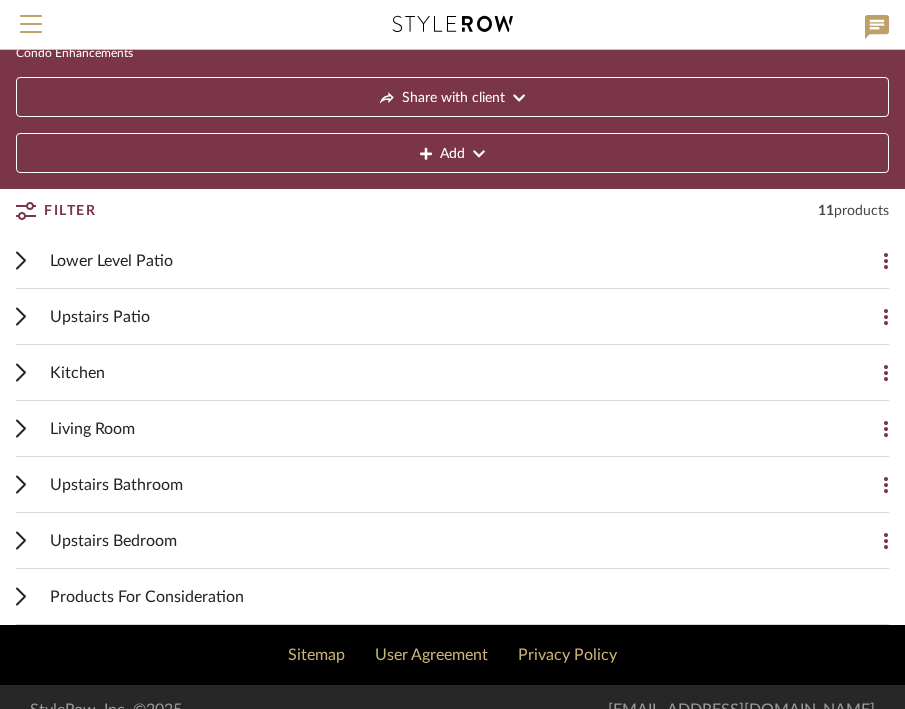 scroll, scrollTop: 120, scrollLeft: 0, axis: vertical 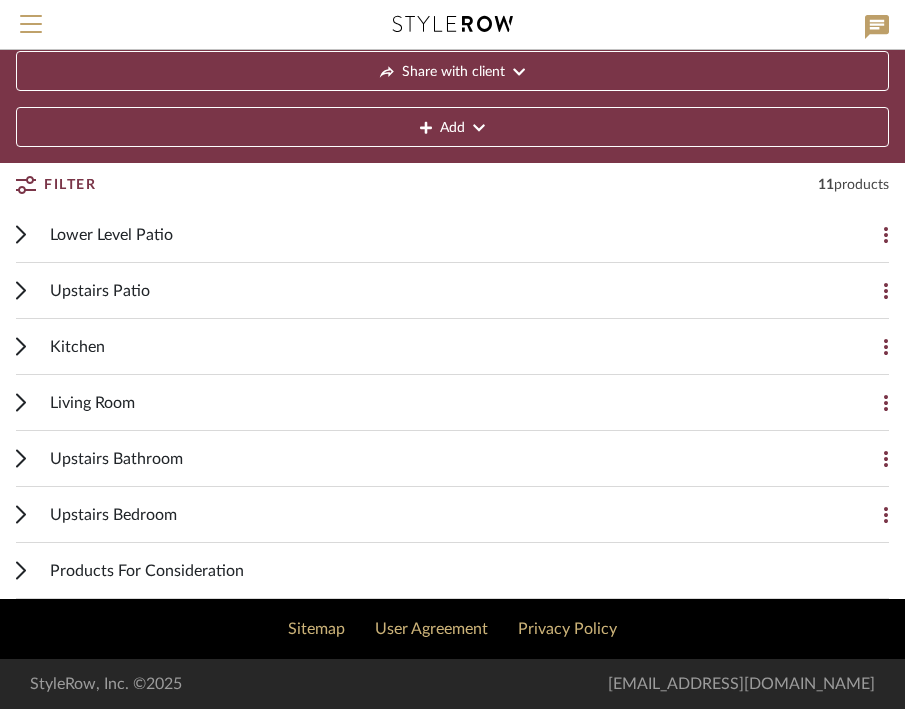 click on "Products For Consideration" at bounding box center [469, 570] 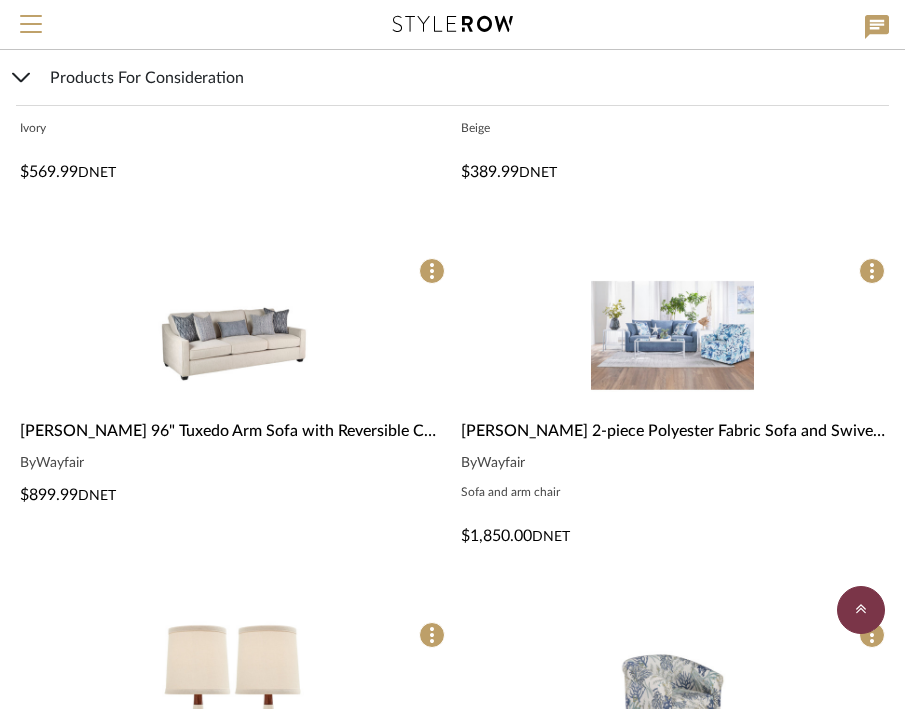 scroll, scrollTop: 884, scrollLeft: 0, axis: vertical 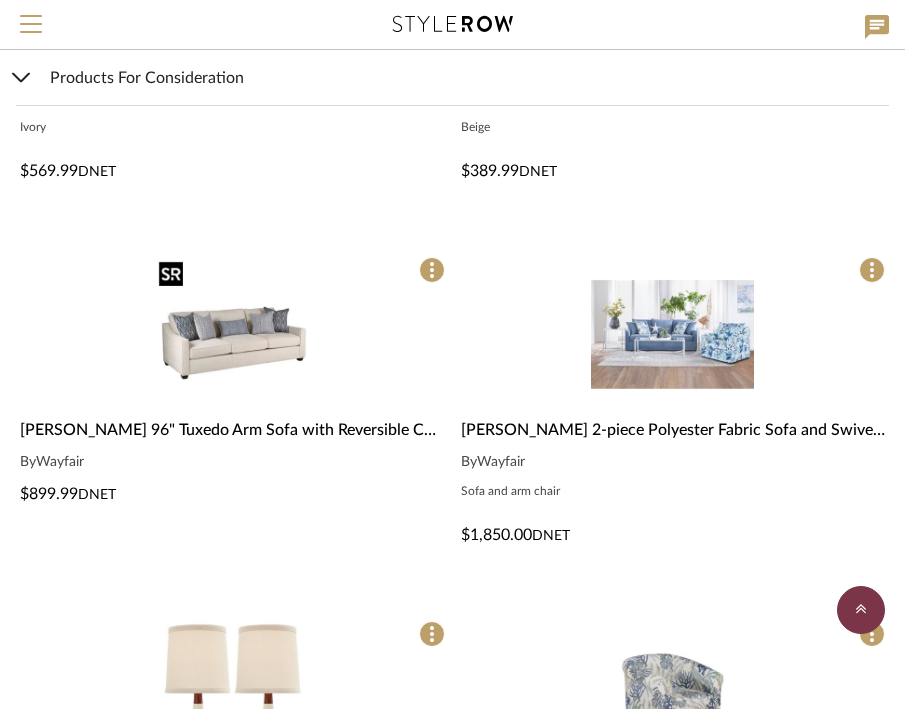 click at bounding box center [232, 334] 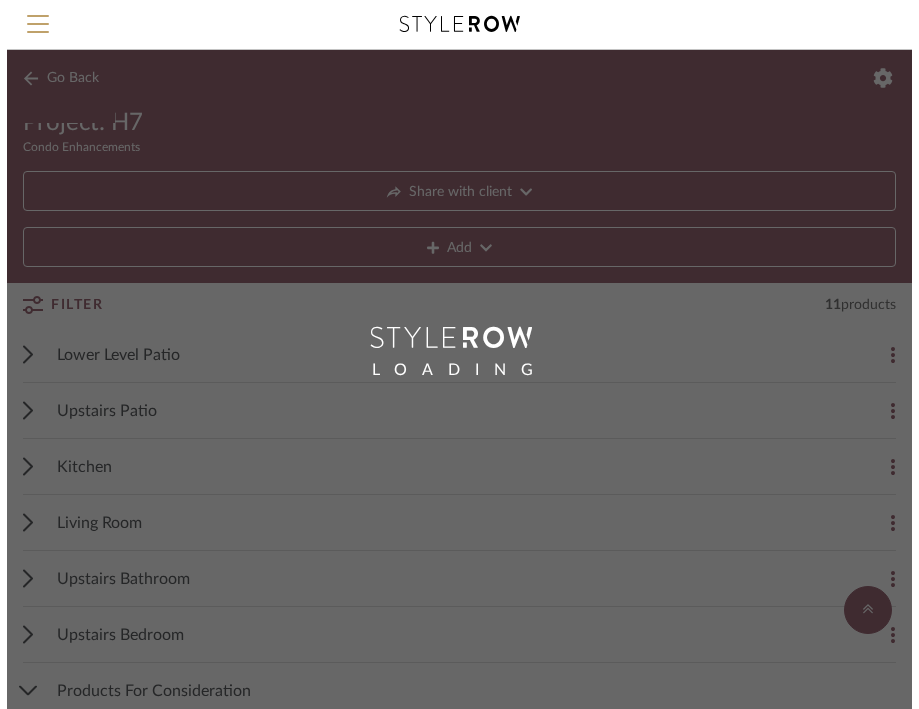 scroll, scrollTop: 0, scrollLeft: 0, axis: both 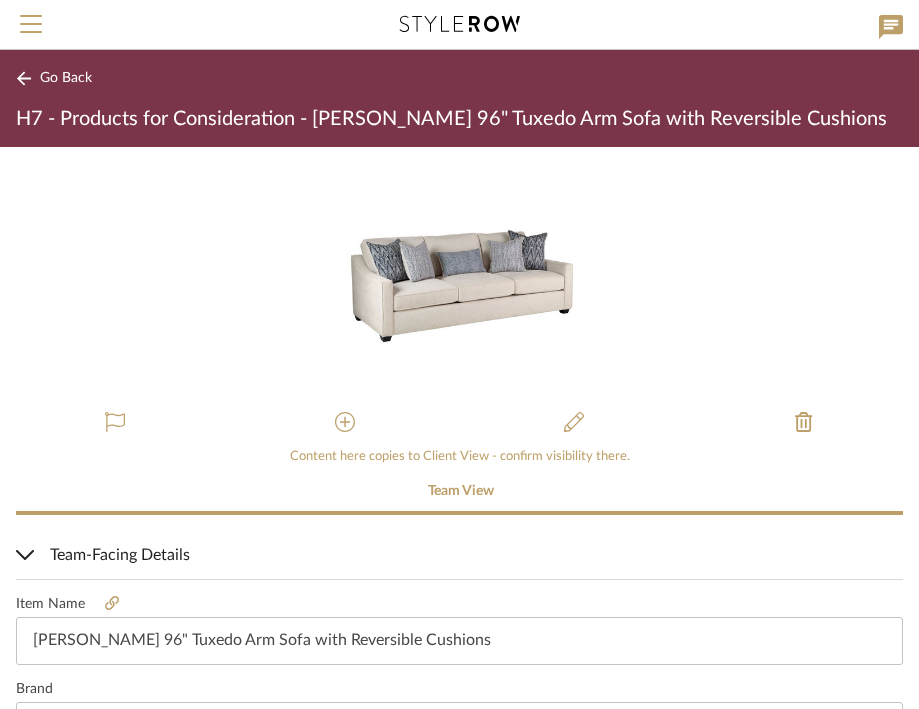 click on "Go Back" 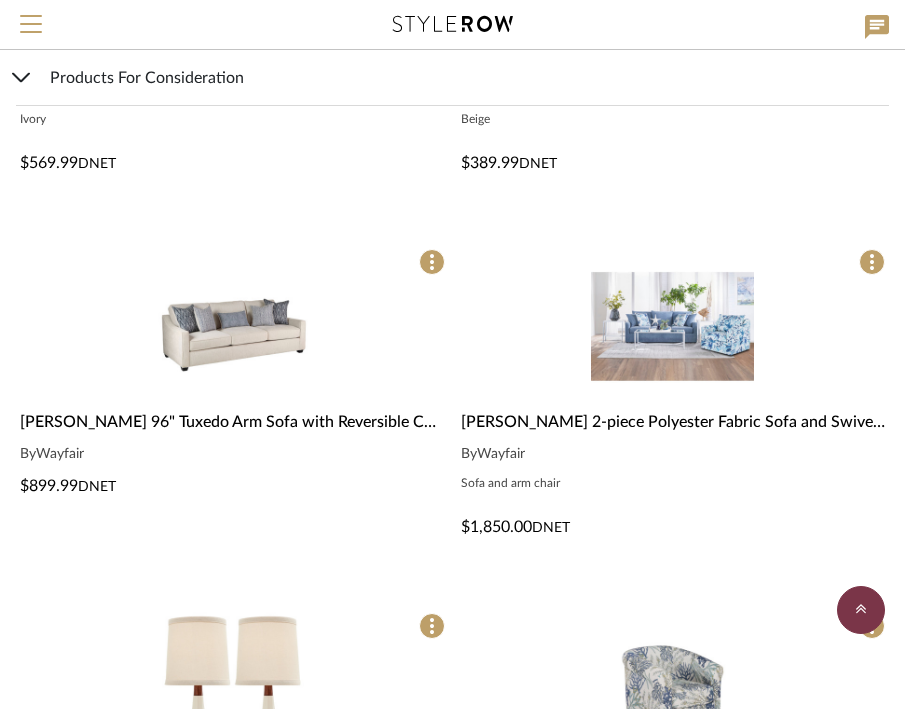 scroll, scrollTop: 895, scrollLeft: 0, axis: vertical 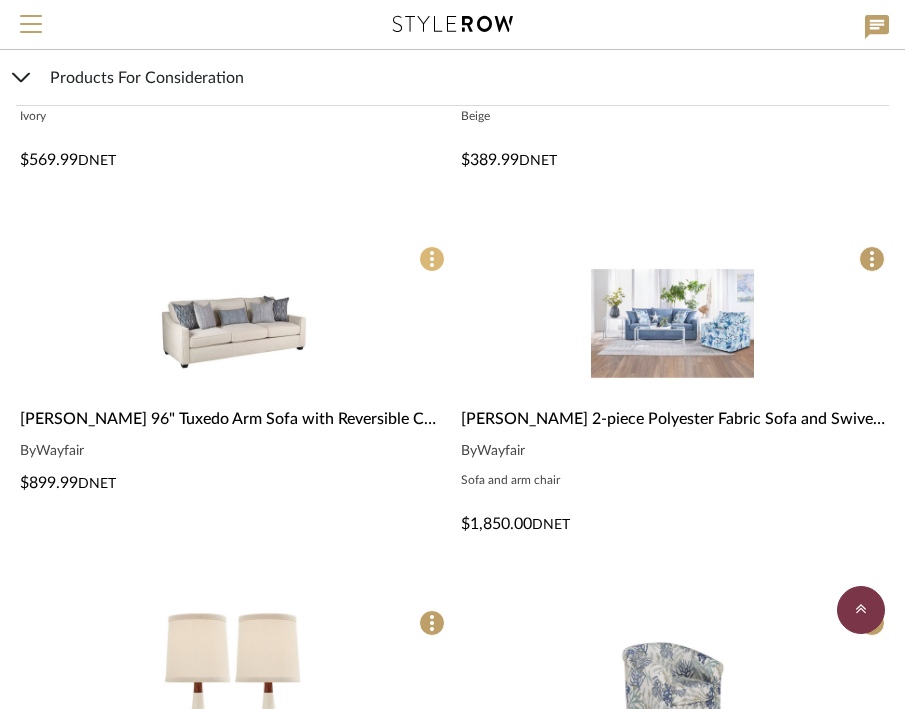 click 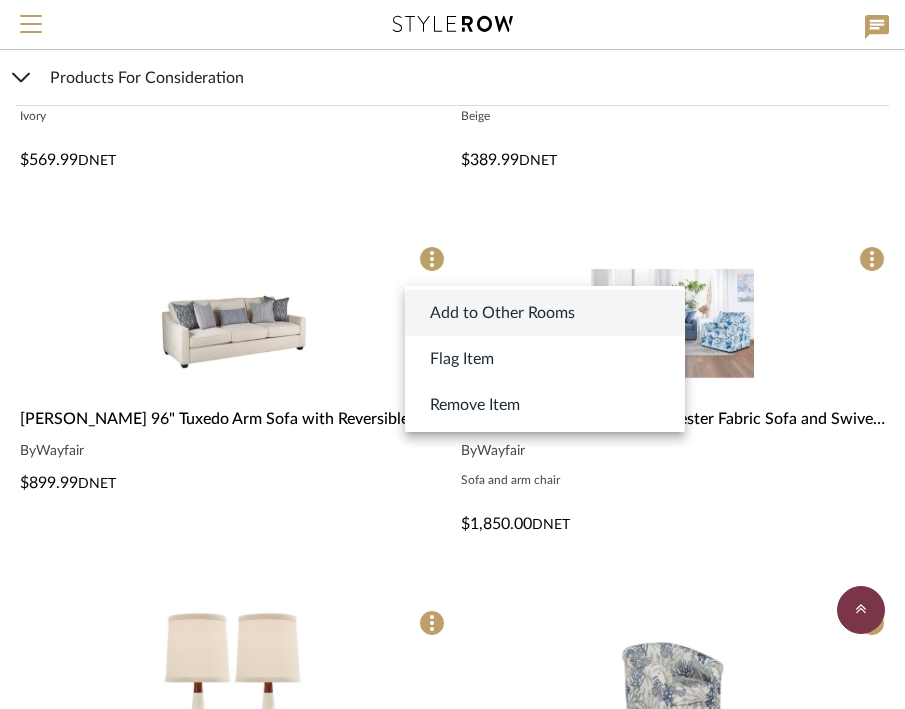 click on "Add to Other Rooms" at bounding box center (545, 313) 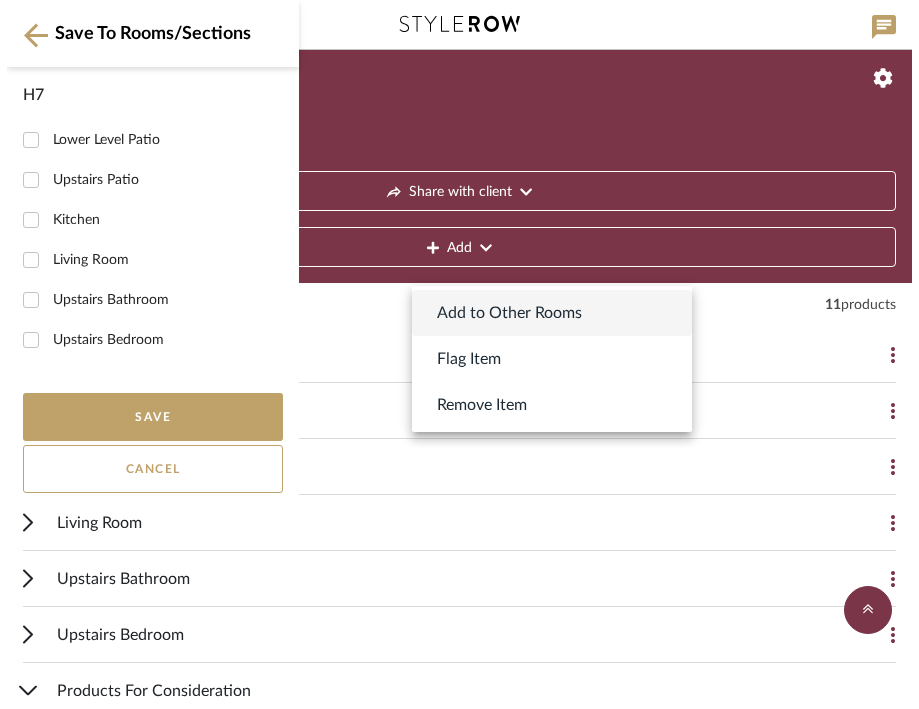 scroll, scrollTop: 0, scrollLeft: 0, axis: both 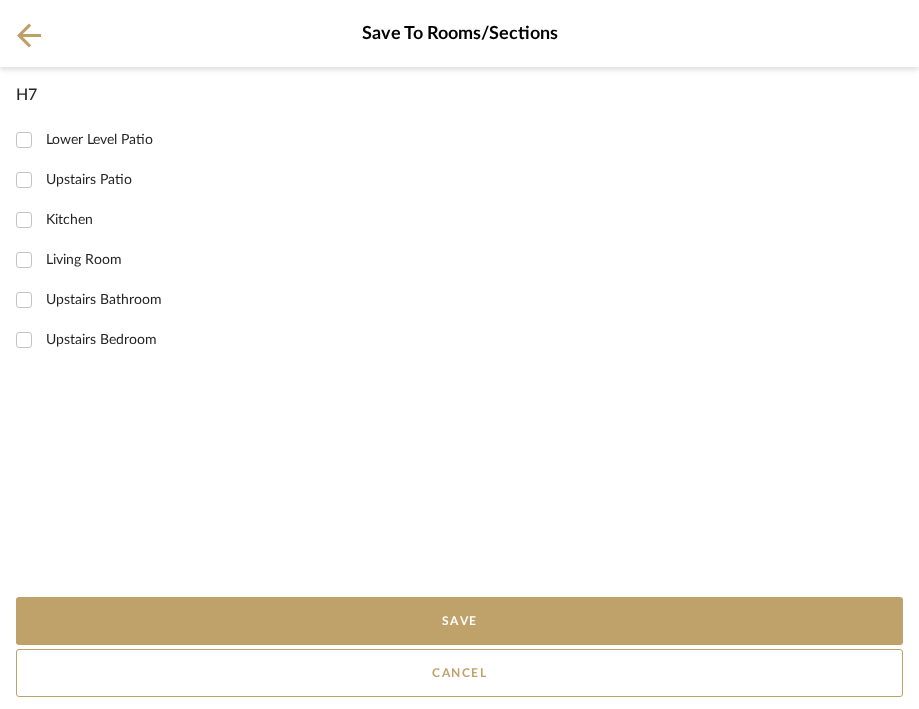 click on "Living Room" at bounding box center (84, 260) 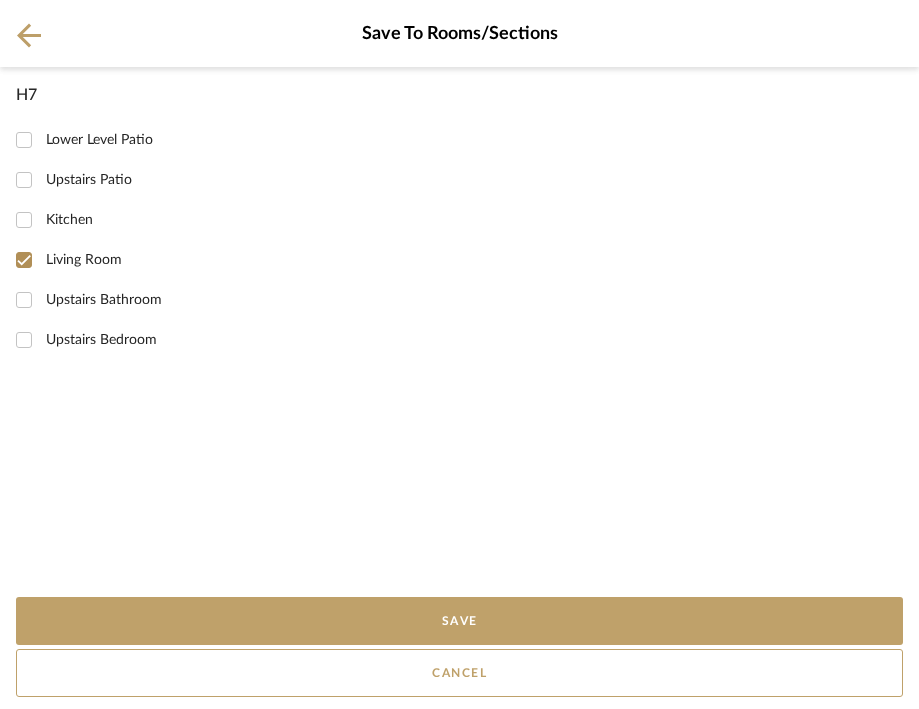 checkbox on "true" 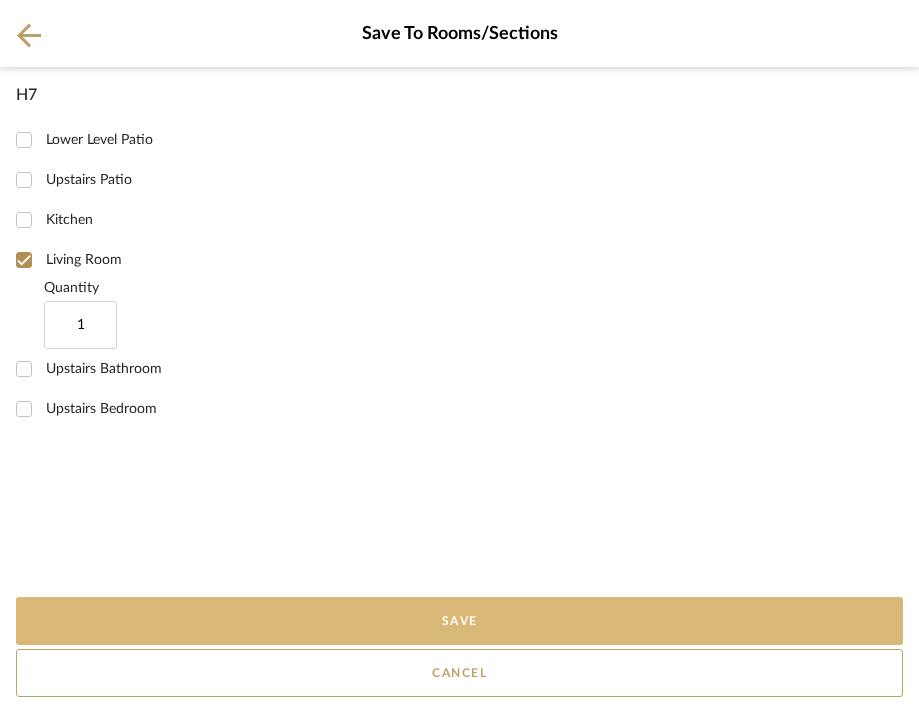 click on "Save" 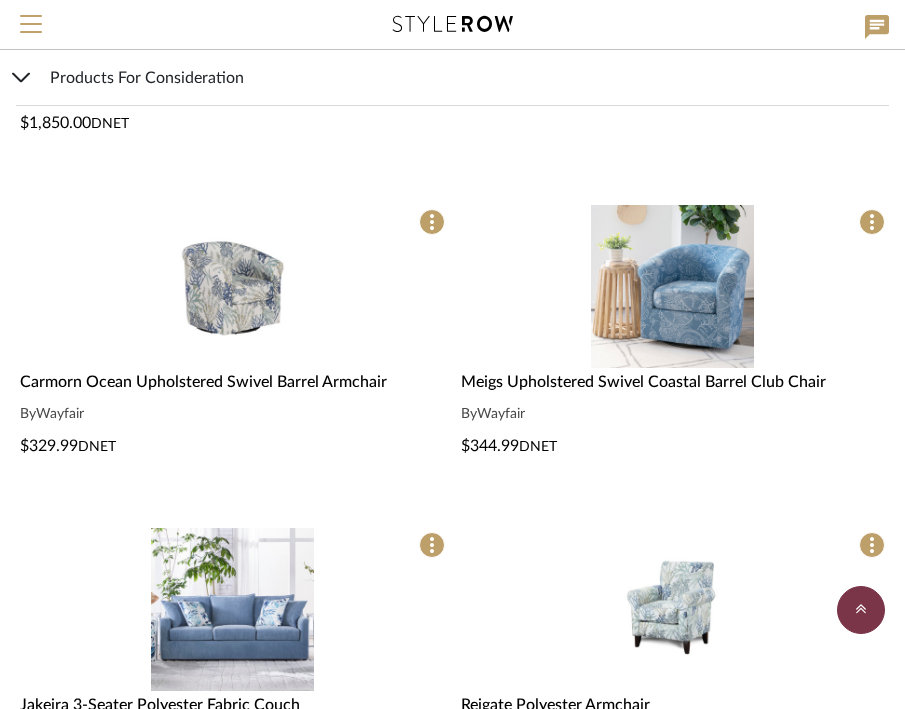 scroll, scrollTop: 1309, scrollLeft: 0, axis: vertical 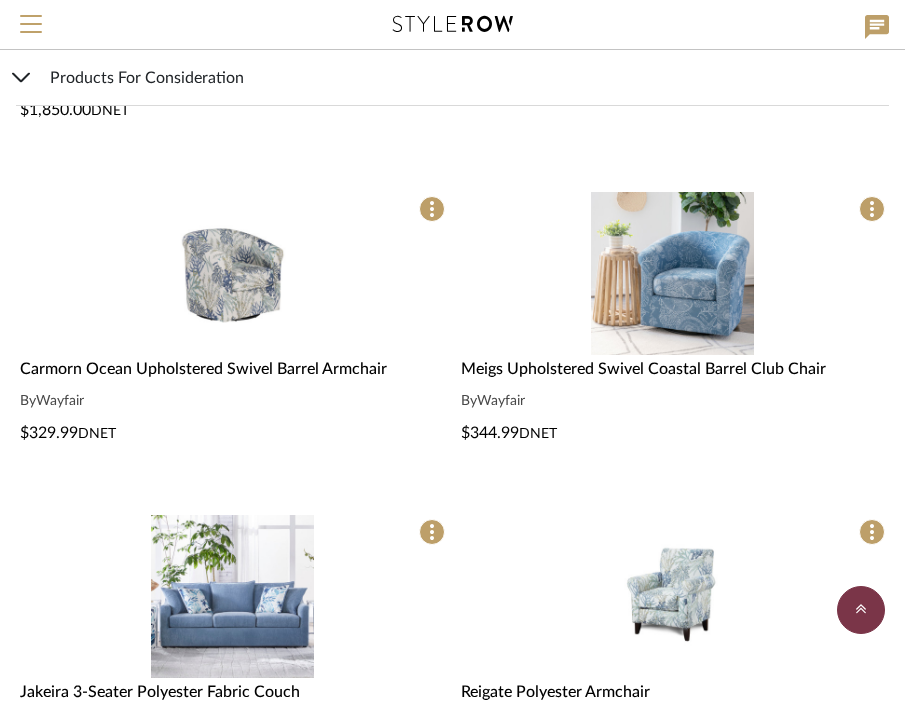click at bounding box center [232, 273] 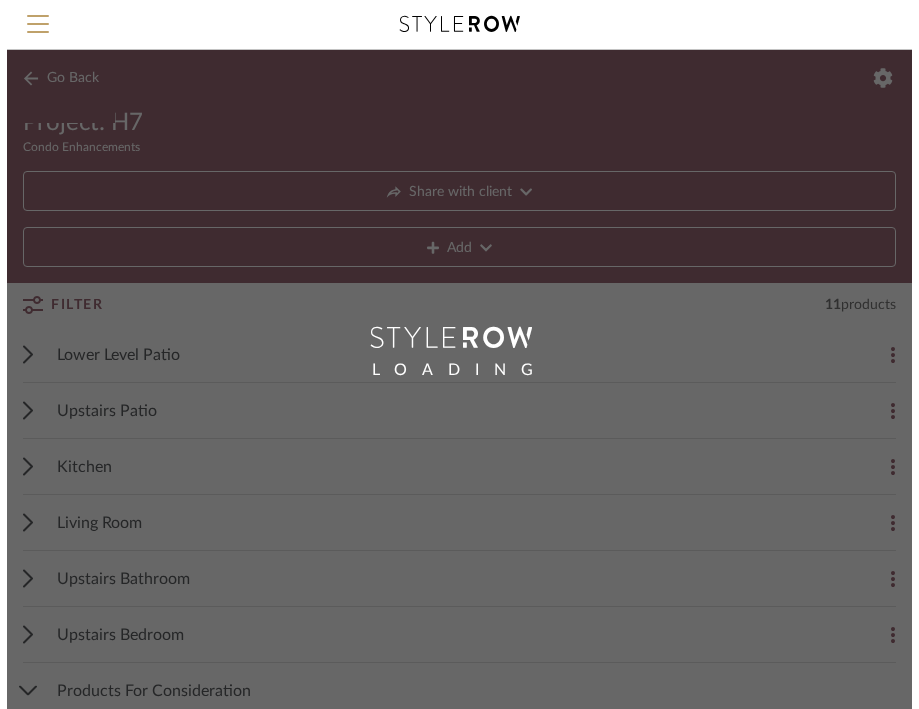 scroll, scrollTop: 0, scrollLeft: 0, axis: both 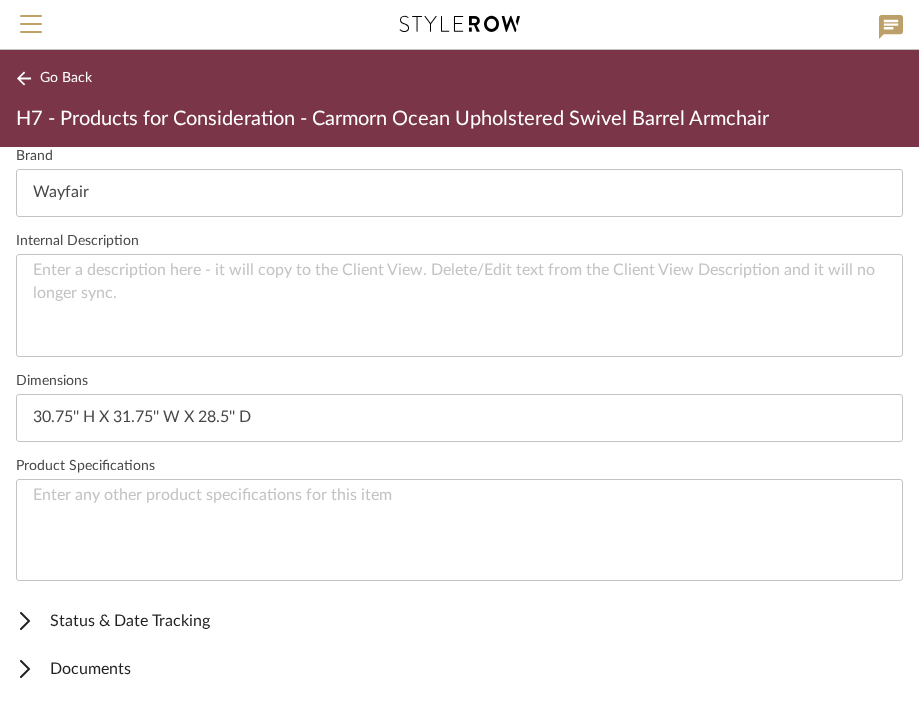 click on "Go Back" 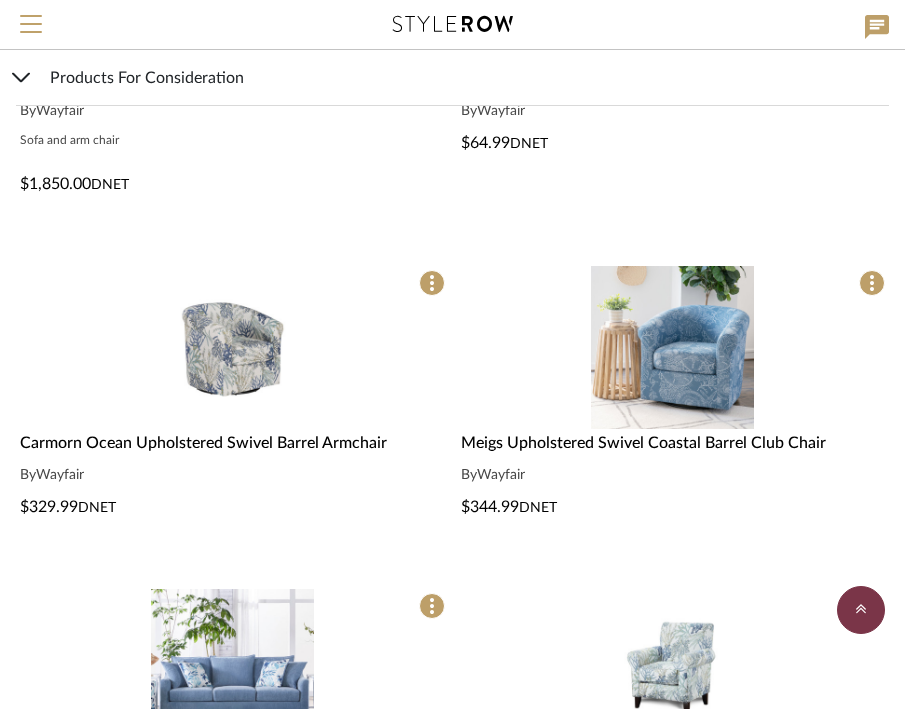 scroll, scrollTop: 1309, scrollLeft: 0, axis: vertical 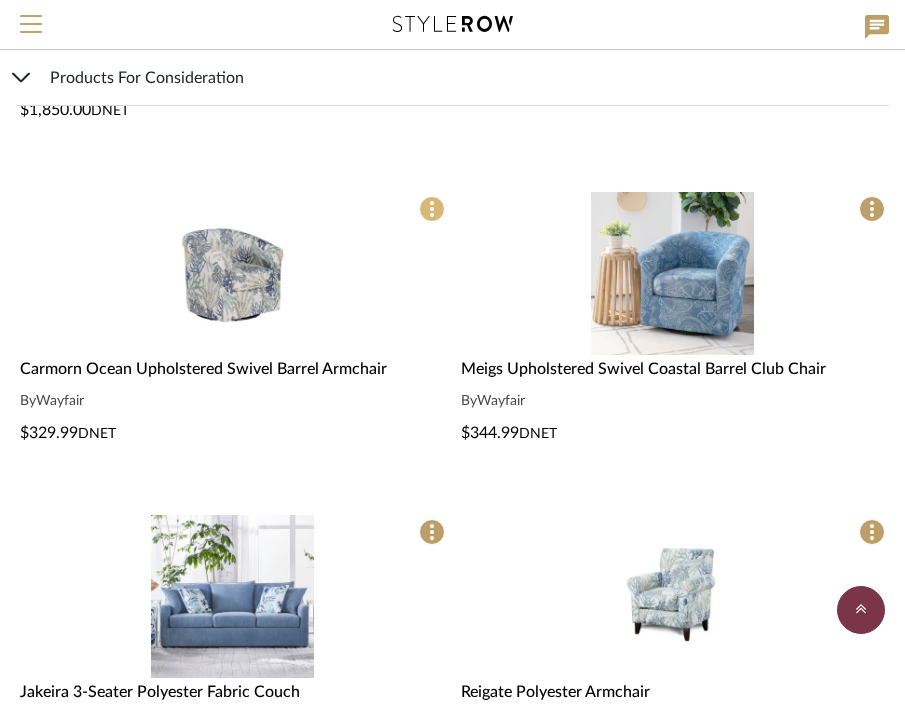 click at bounding box center (432, 209) 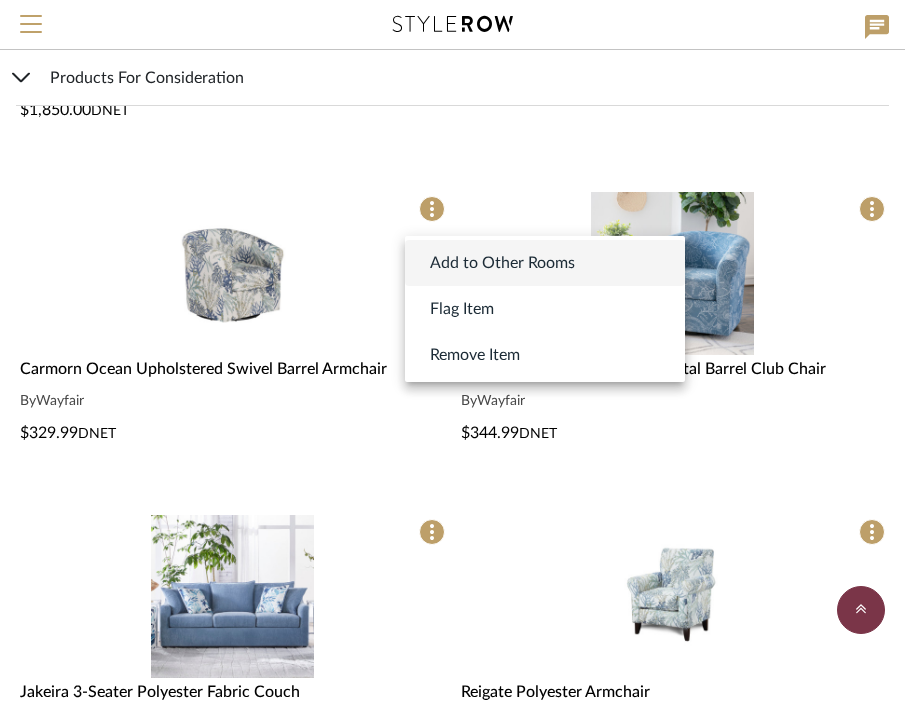 click on "Add to Other Rooms" at bounding box center [502, 263] 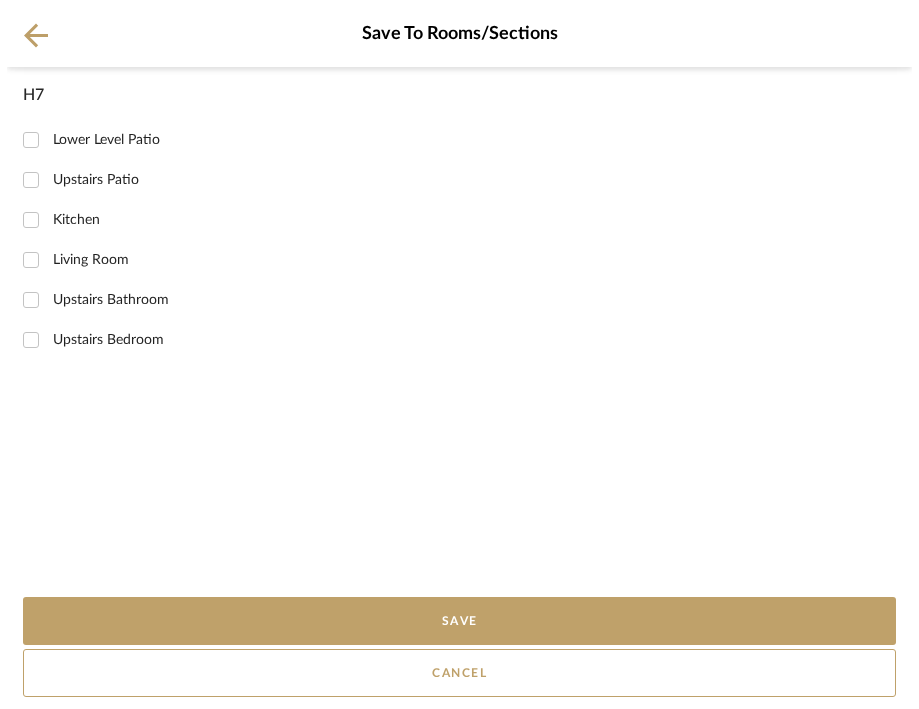 scroll, scrollTop: 0, scrollLeft: 0, axis: both 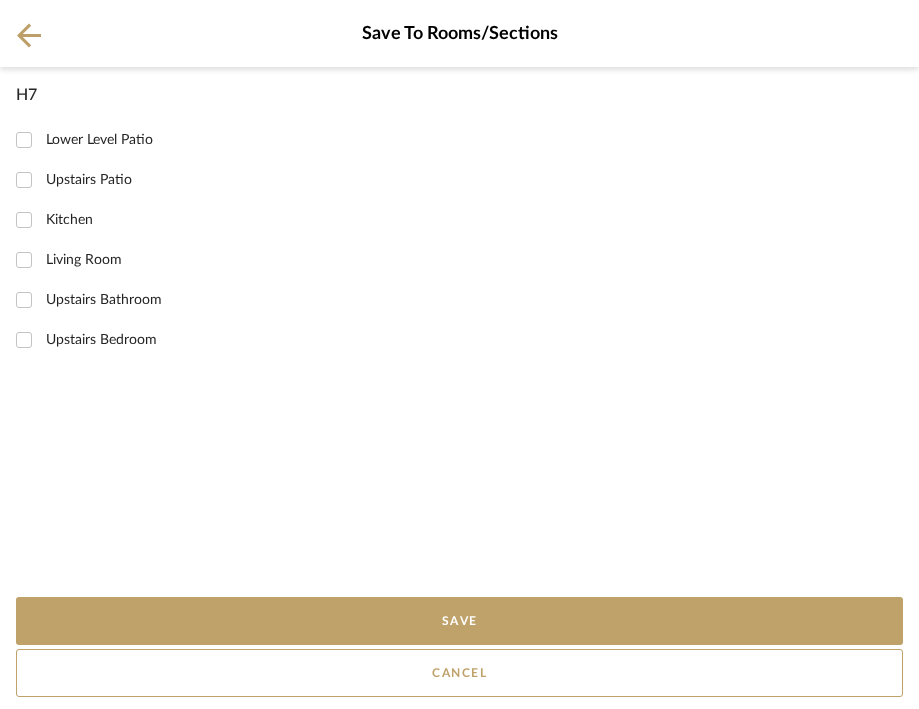 click on "Living Room" at bounding box center [84, 260] 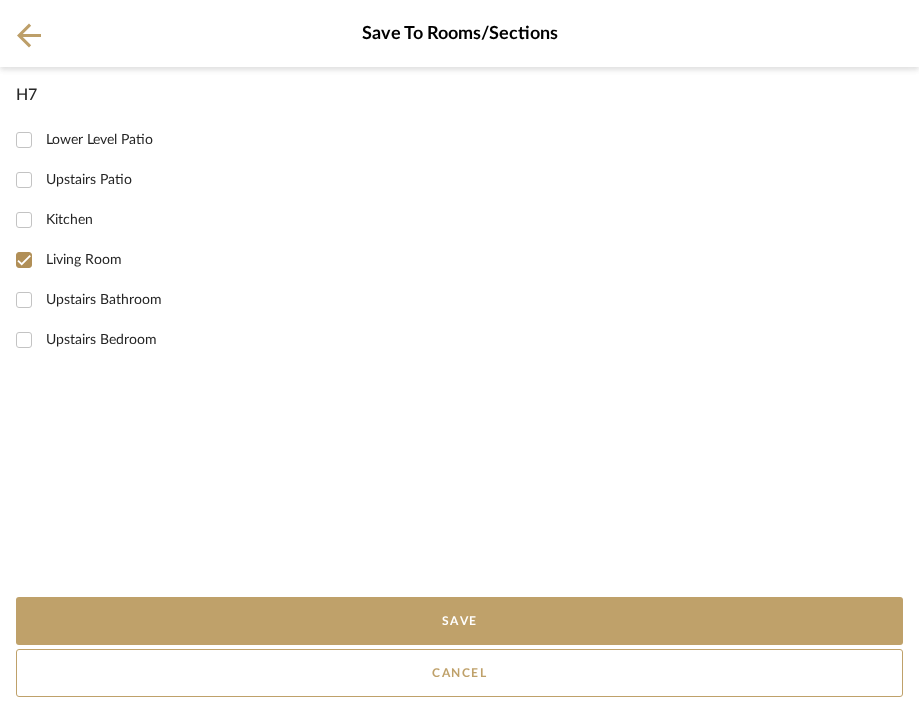 checkbox on "true" 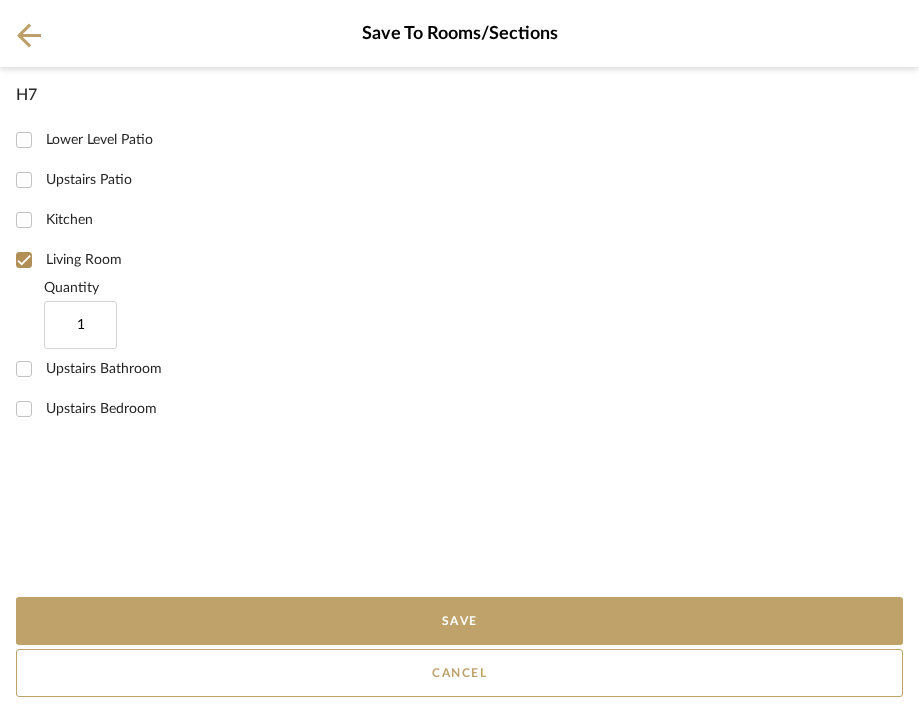 click on "1" at bounding box center (80, 325) 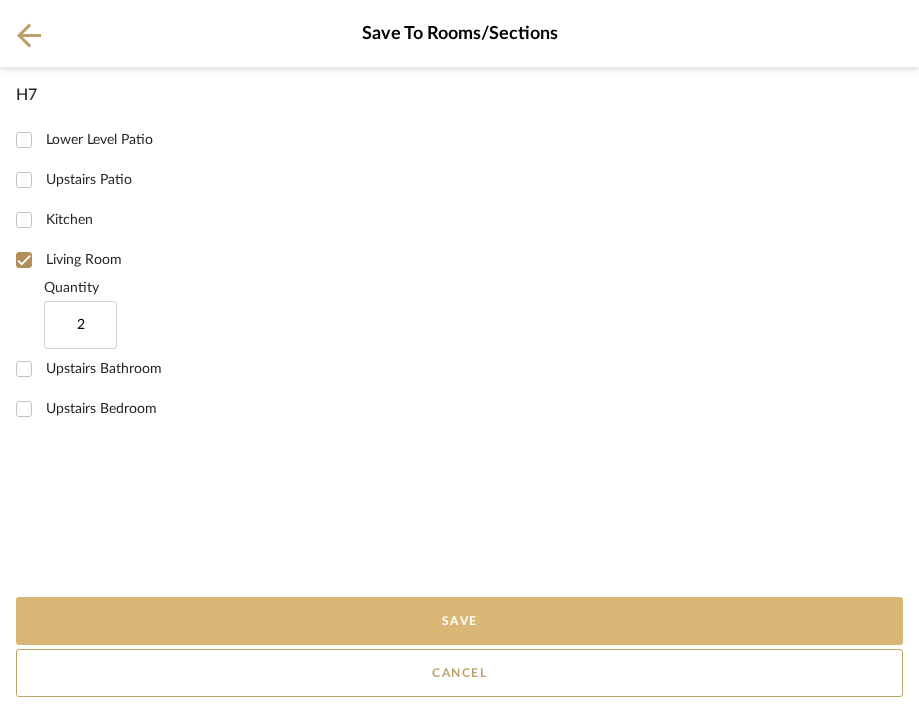 type on "2" 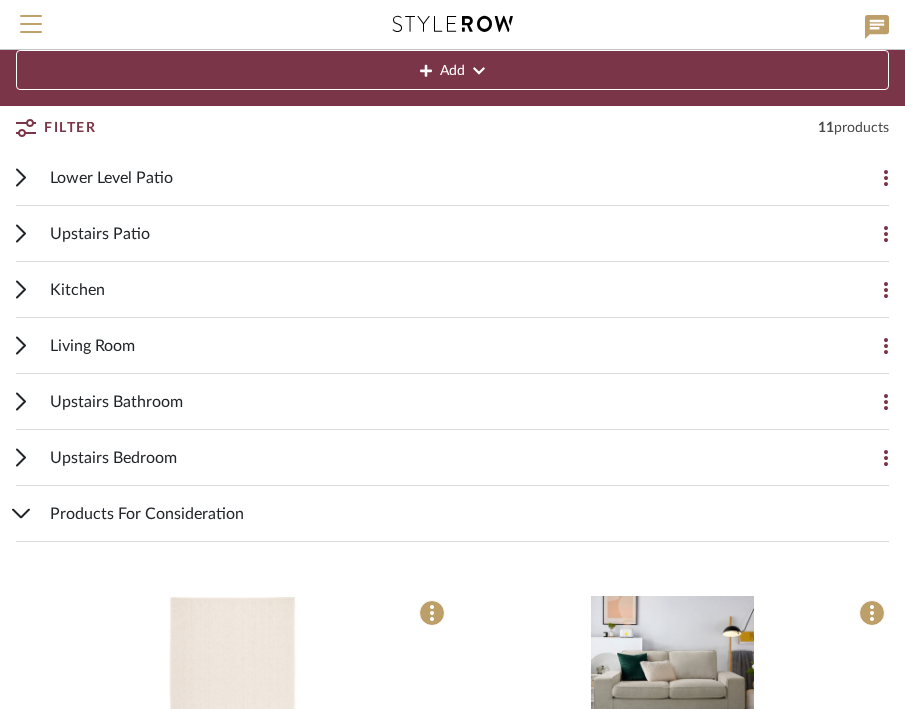 scroll, scrollTop: 0, scrollLeft: 0, axis: both 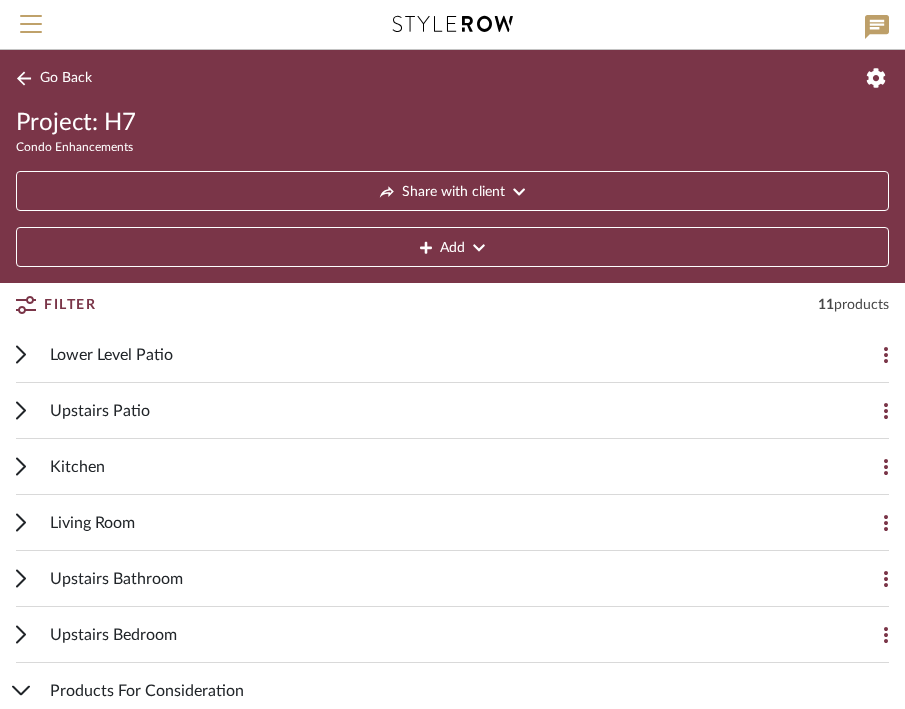 click on "Living Room" at bounding box center (437, 522) 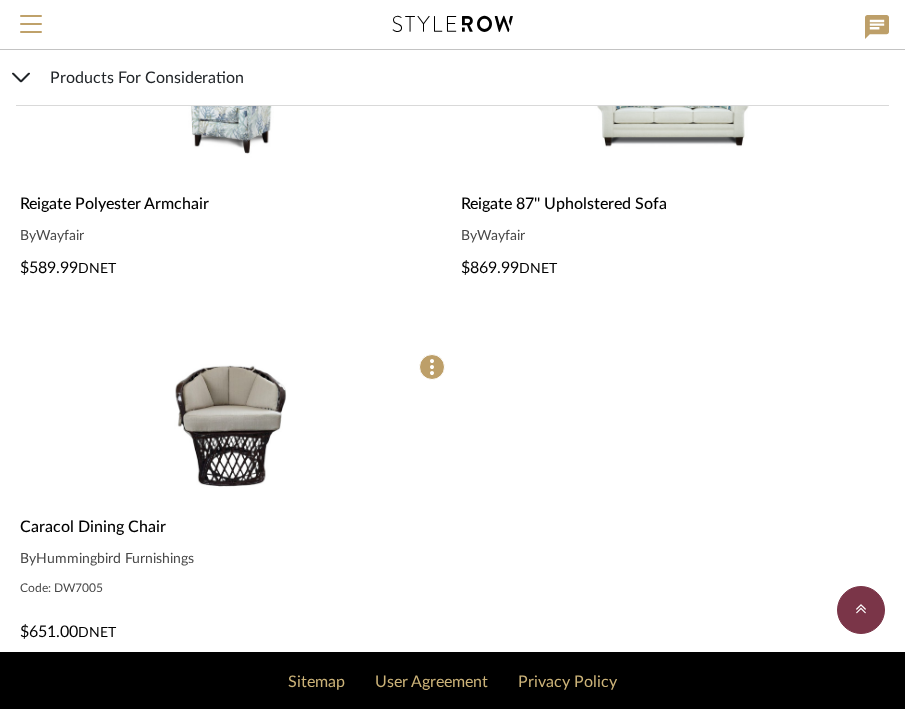 scroll, scrollTop: 2169, scrollLeft: 0, axis: vertical 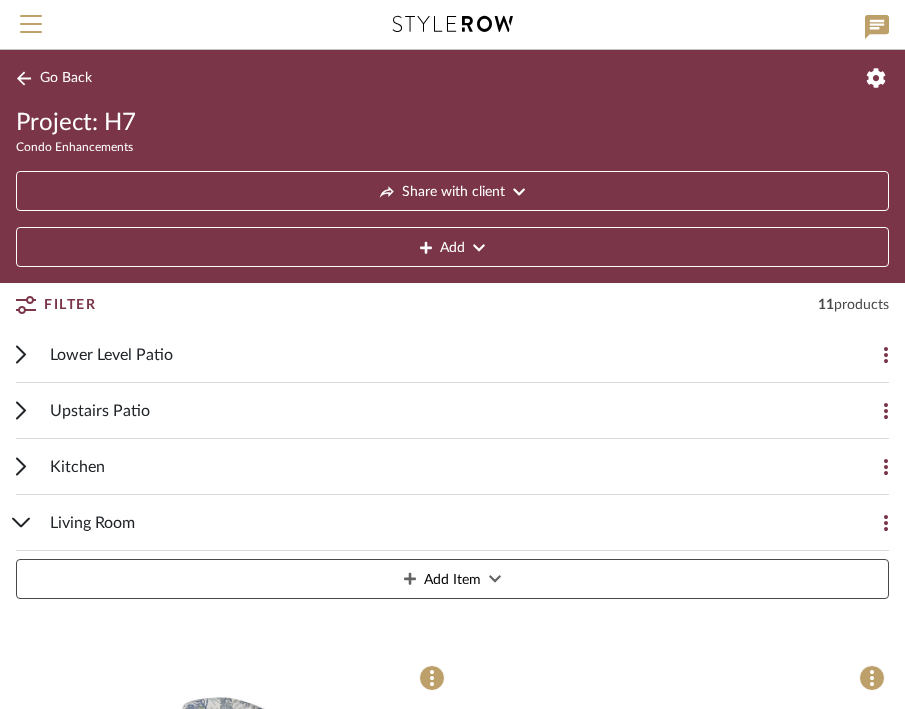 click on "Kitchen" at bounding box center [437, 466] 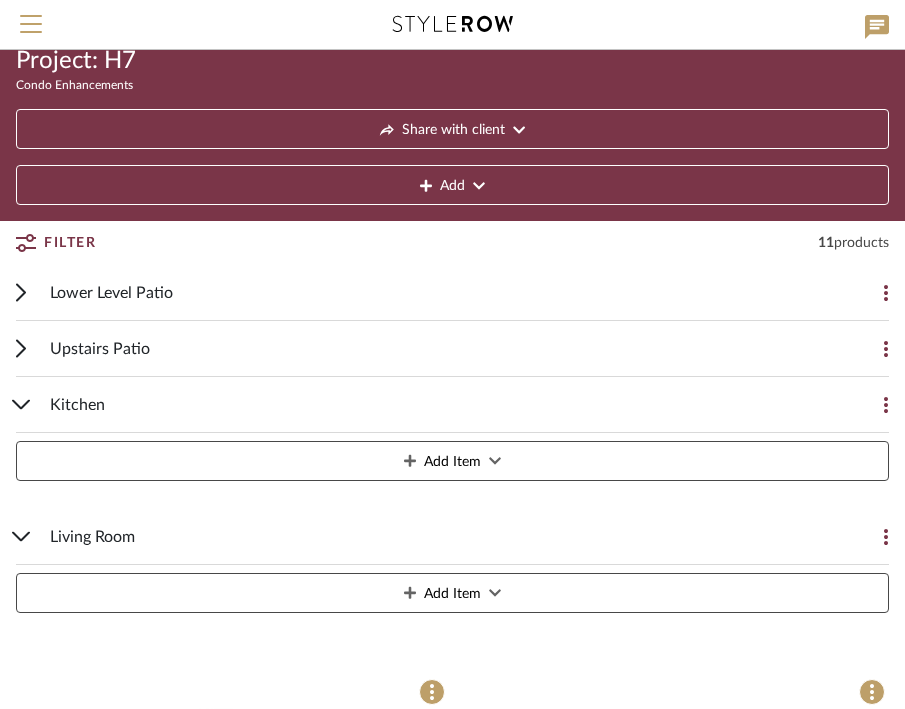 scroll, scrollTop: 64, scrollLeft: 0, axis: vertical 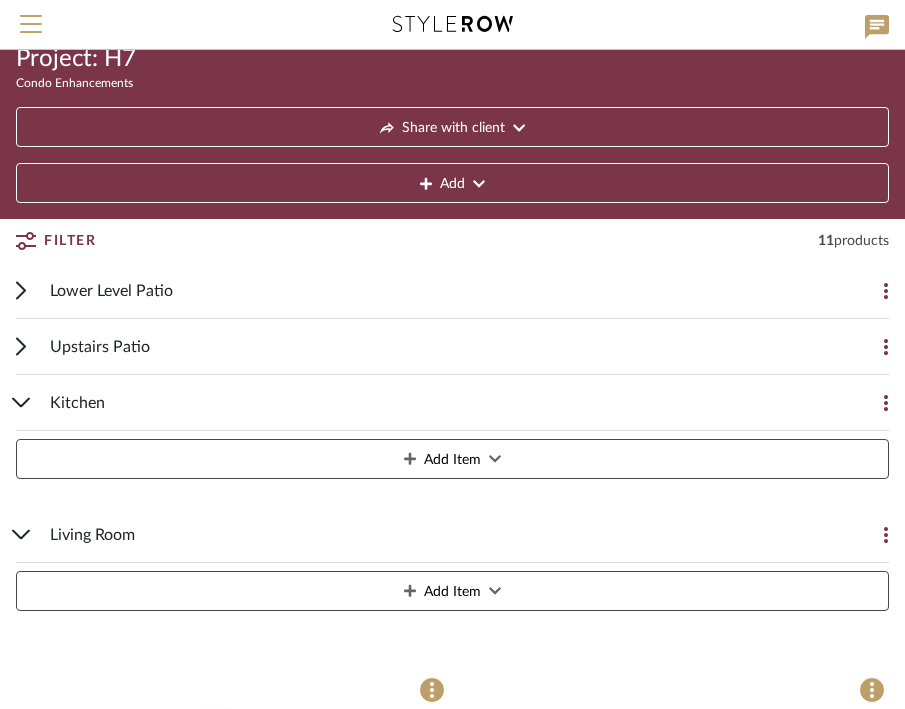 click on "Living Room" at bounding box center [92, 535] 